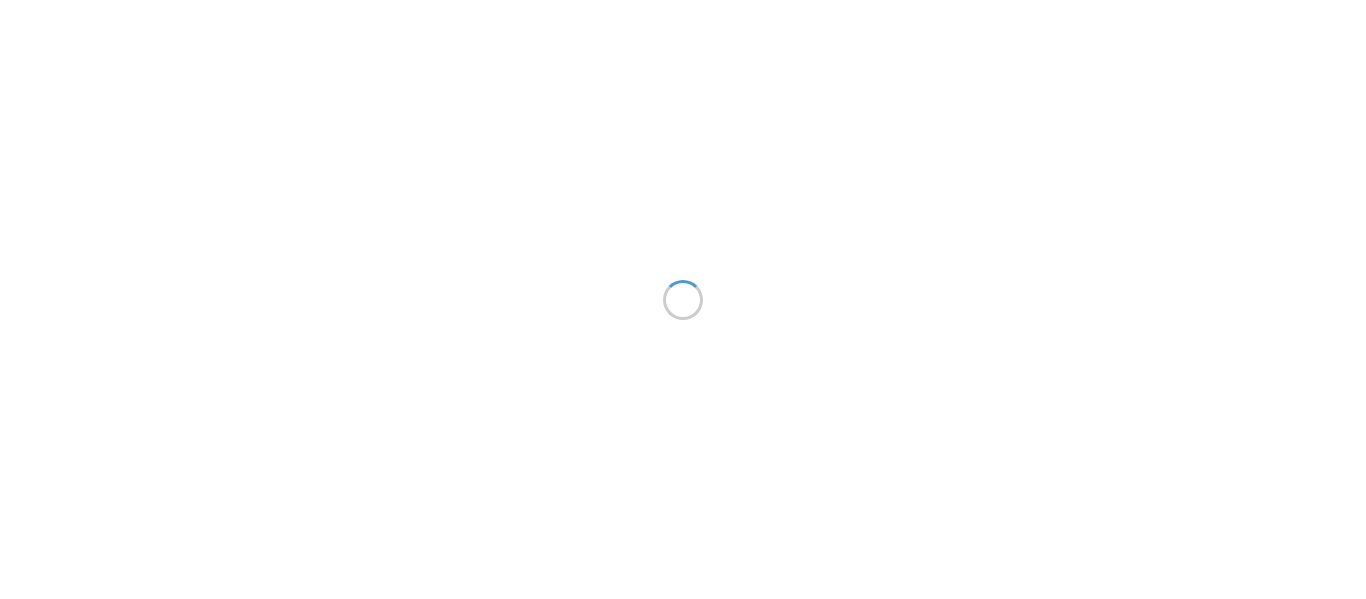 scroll, scrollTop: 0, scrollLeft: 0, axis: both 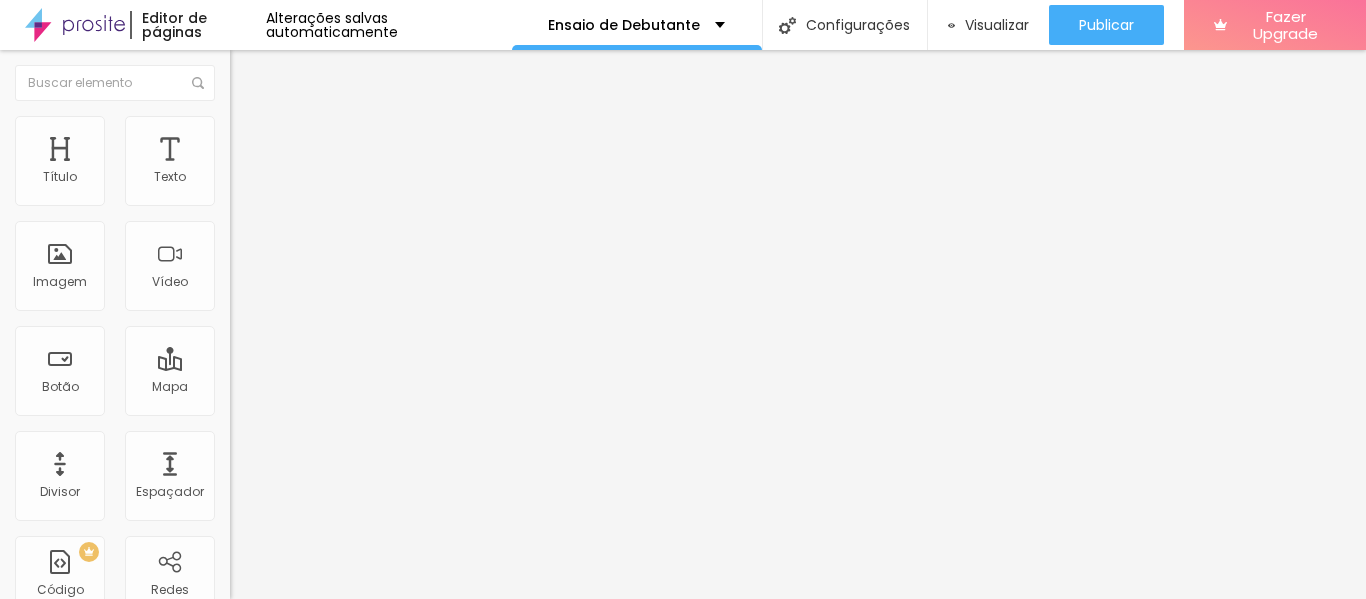 click on "< html > < head > < style > table ,  th ,  td   {    border :  1 px   solid   black ;    border-collapse :  collapse ; } td   {    padding :  6 px ;  /* Margem interna de 2px para todas as células */" at bounding box center (508, 243) 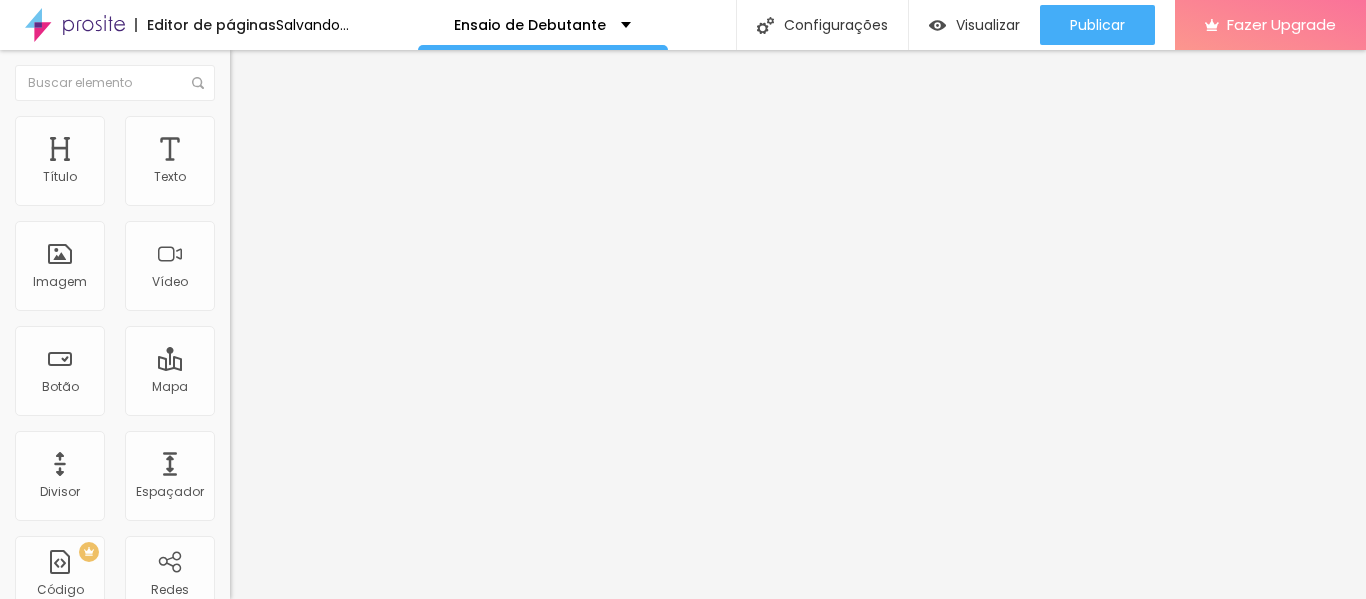 click on "</ tr >    < tr >       < td   class = 'coluna1' > Balões nas cores desejadas </ td >       < td > Penteado </ td >       < td   class = 'coluna3' > Balões de número pequenos </ td >       < td > Balões de número pequenos </ td >    </ tr >    < tr >       < td   class = 'coluna1' > Velas de chuvisco </ td >" at bounding box center (445, 233) 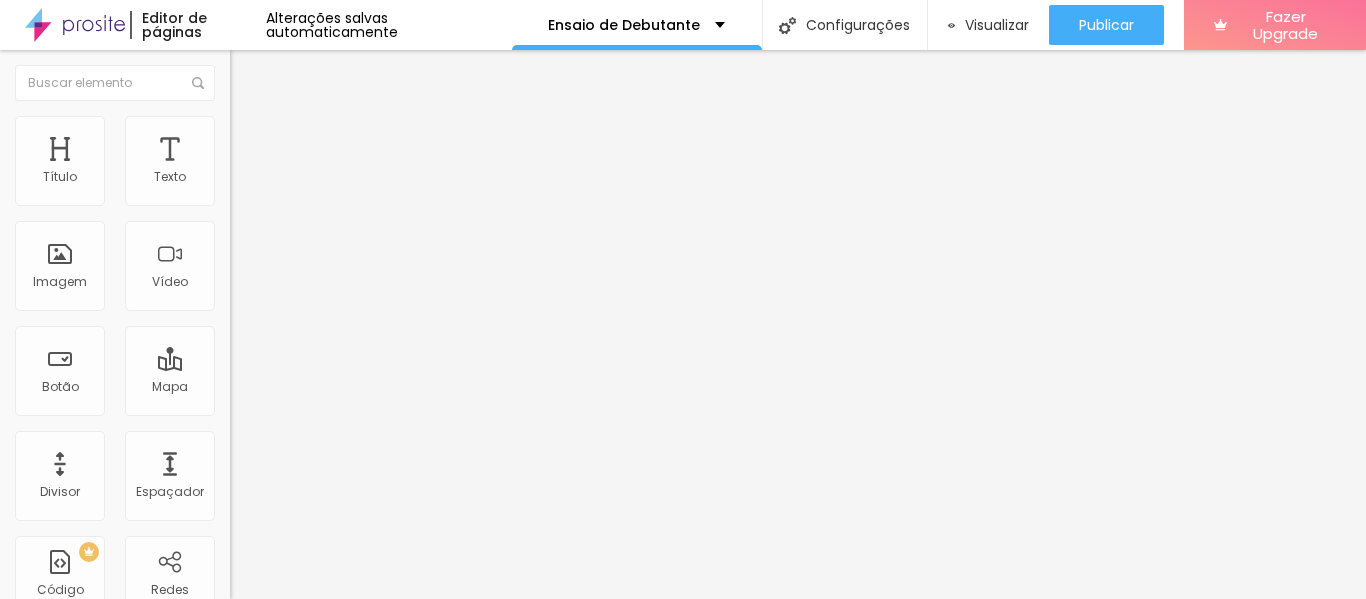 scroll, scrollTop: 0, scrollLeft: 169, axis: horizontal 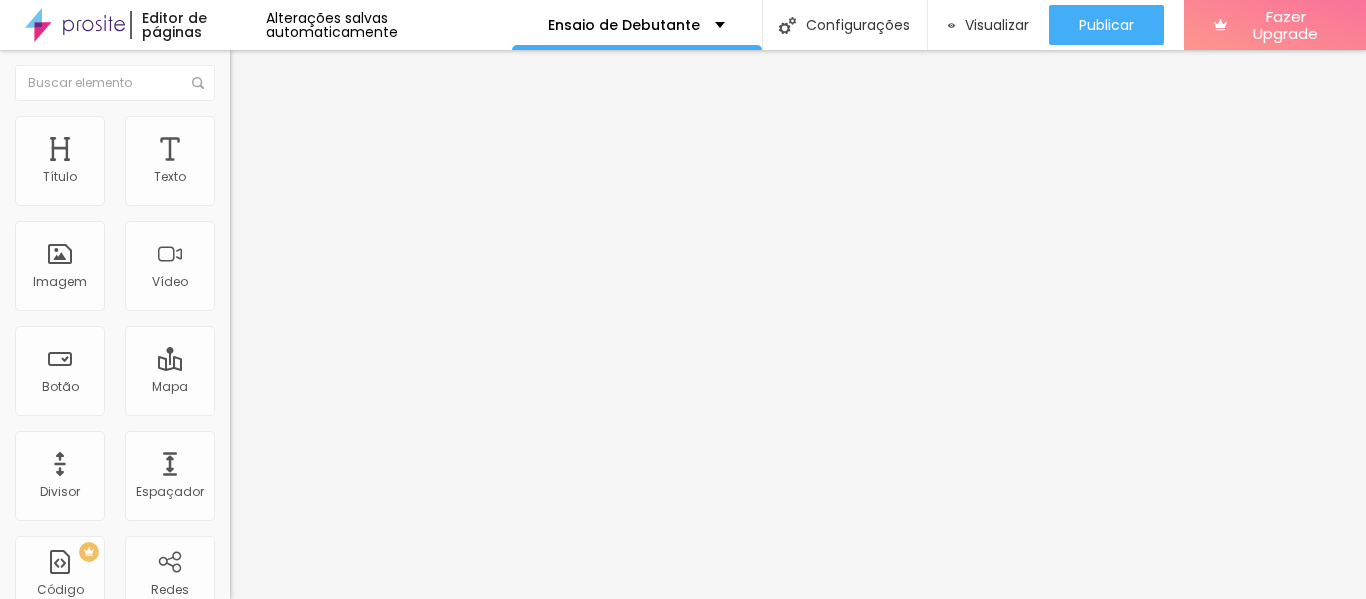 click on "Trocar imagem" at bounding box center (284, 163) 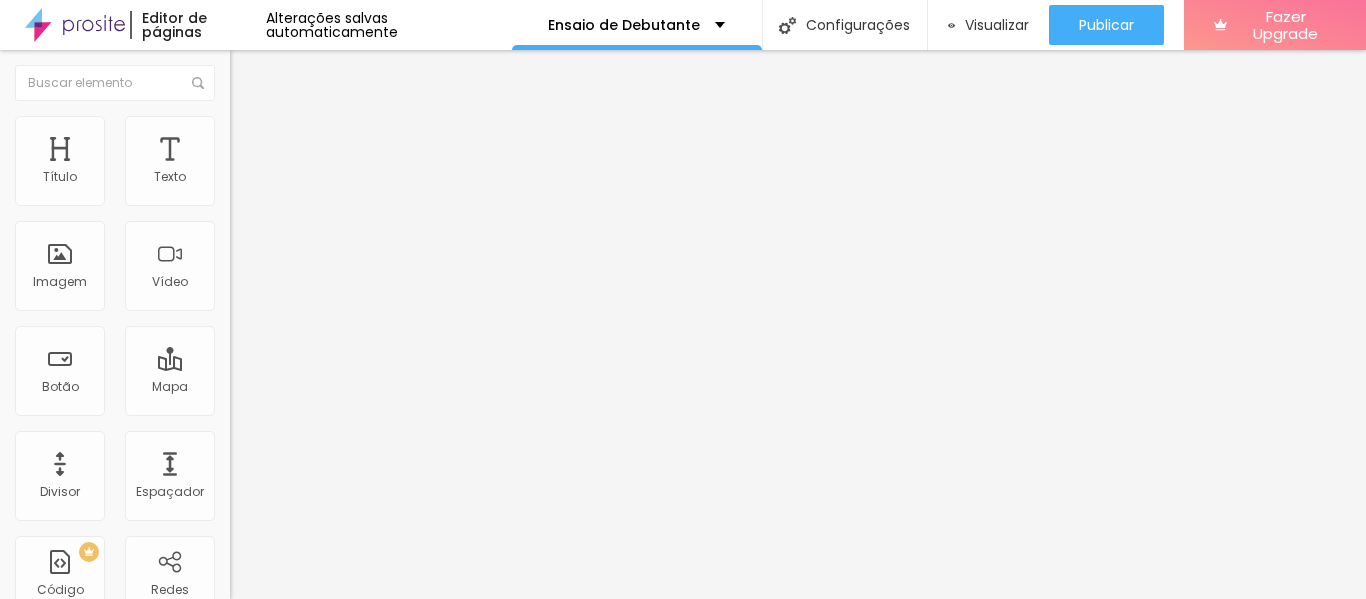 click on "Upload" at bounding box center [66, 660] 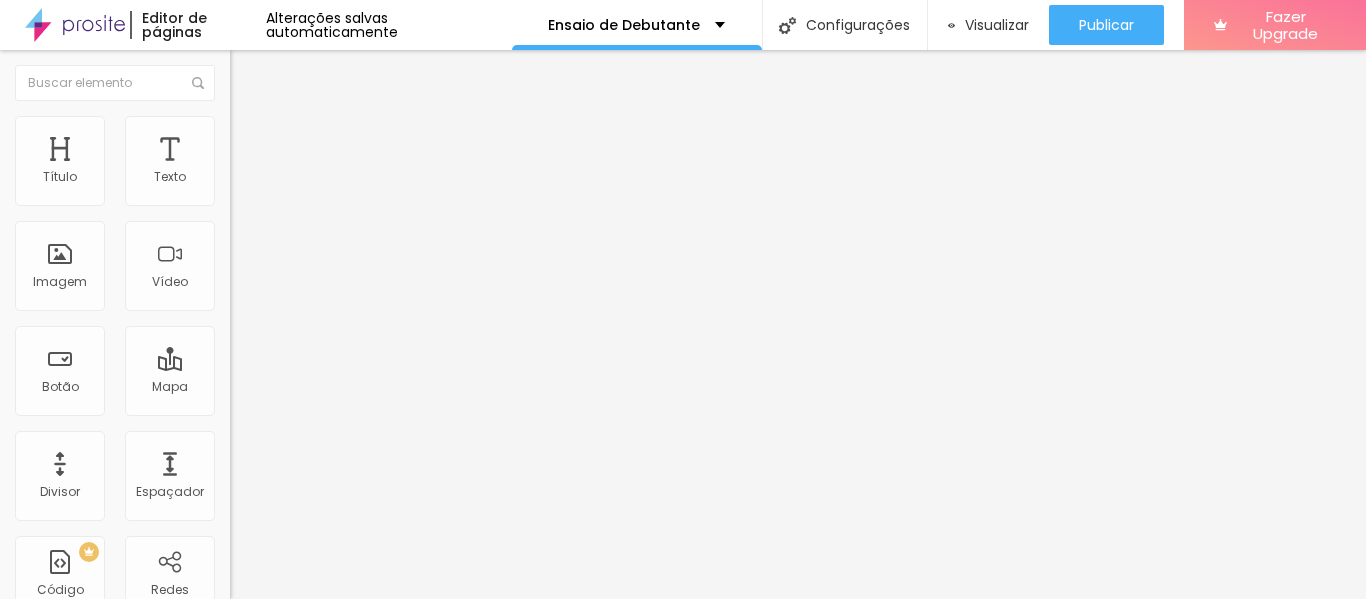 click at bounding box center (683, 793) 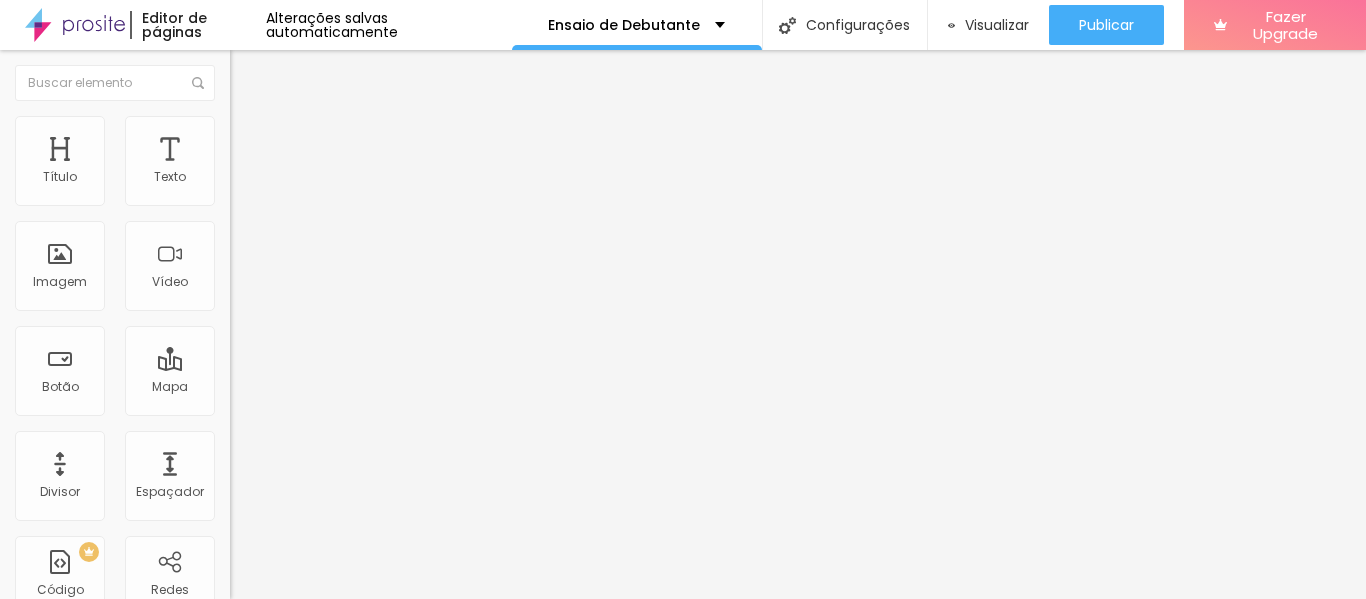 click on "Escolher" at bounding box center [107, 1183] 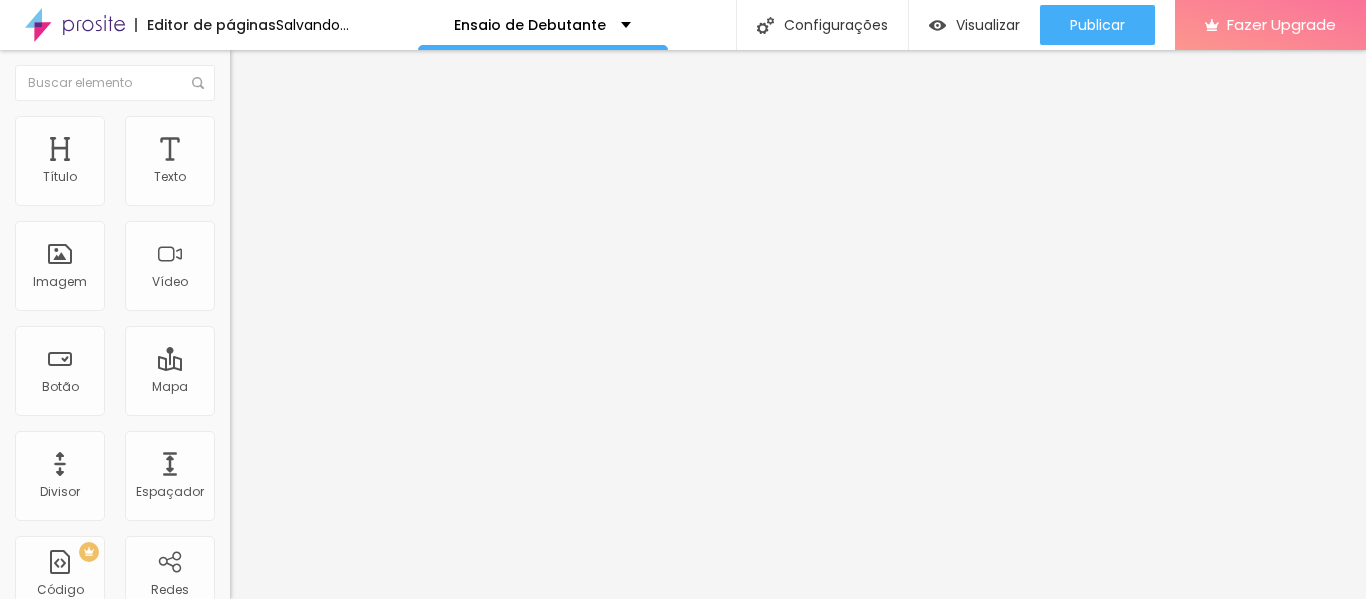 click on "Trocar imagem" at bounding box center (284, 163) 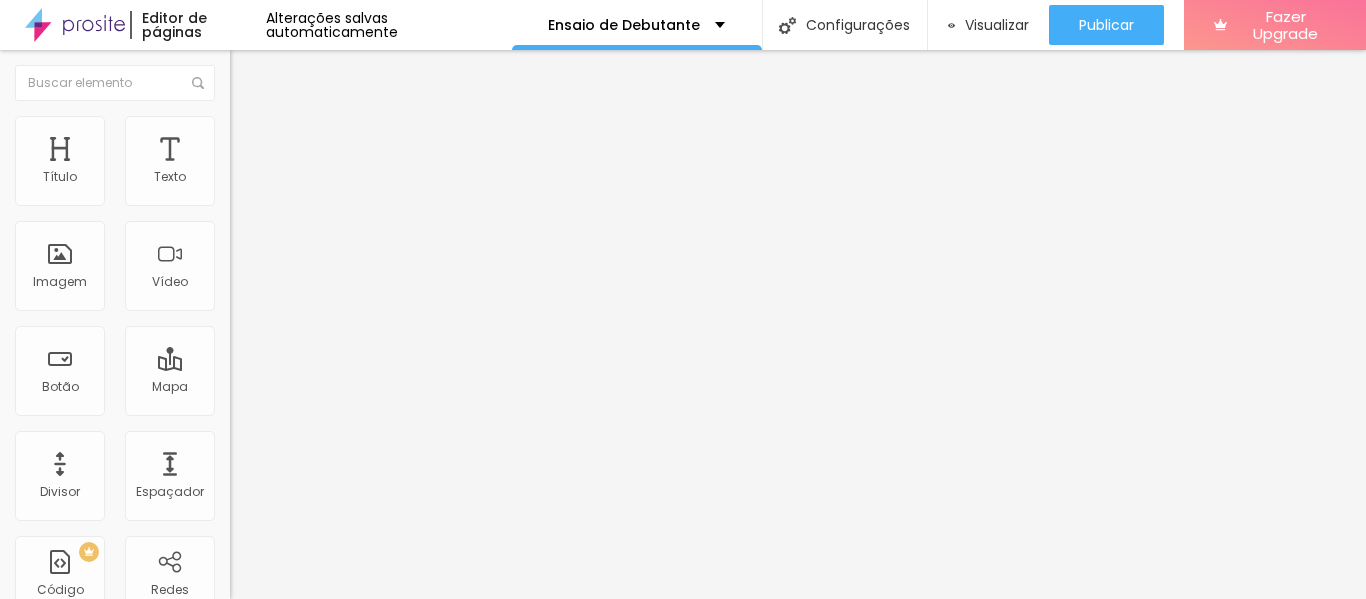click on "Upload" at bounding box center (66, 660) 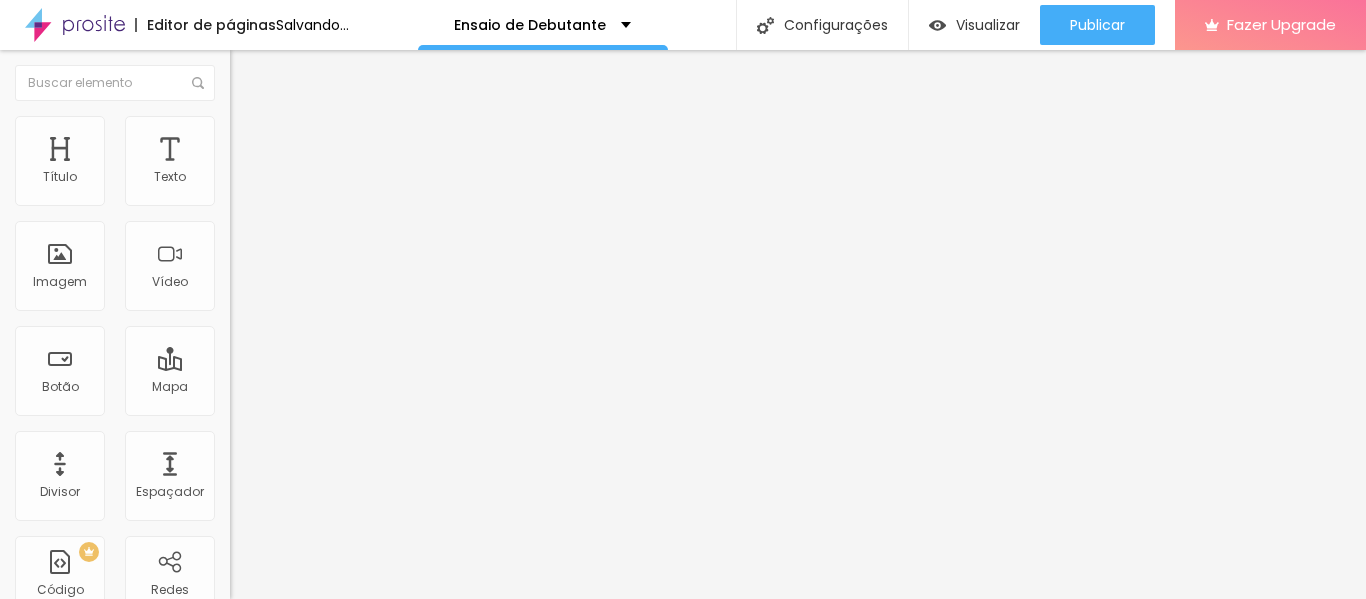 click on "Trocar imagem" at bounding box center [284, 163] 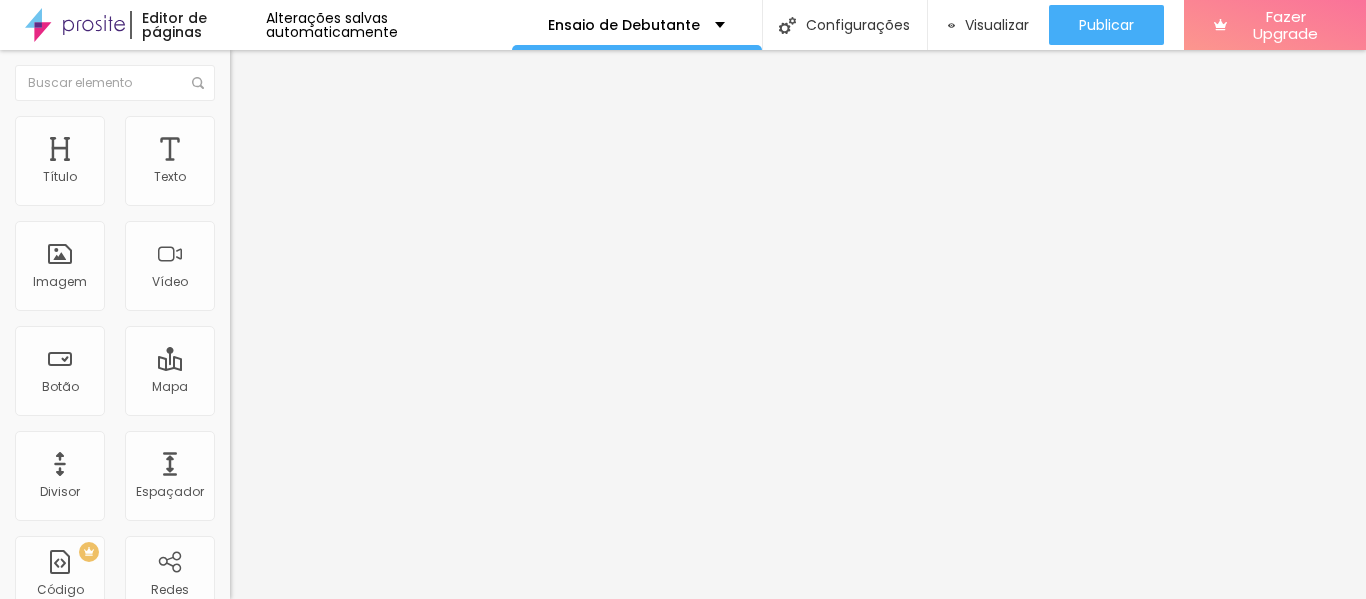 click at bounding box center (683, 762) 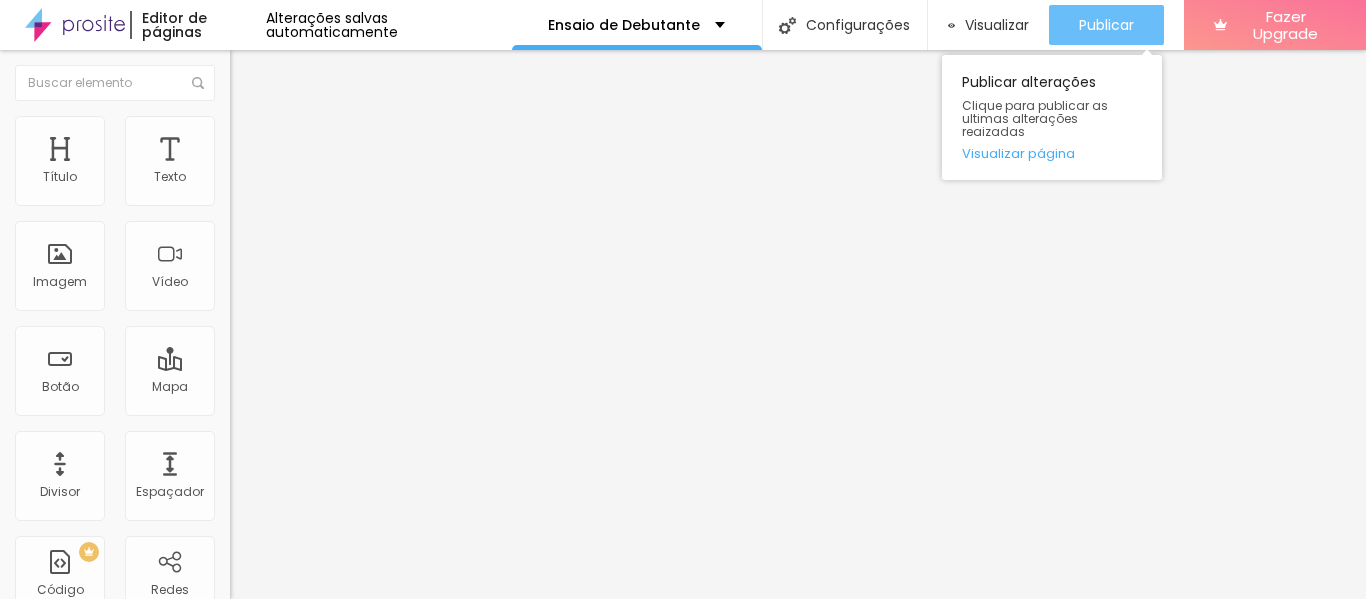 click on "Publicar" at bounding box center (1106, 25) 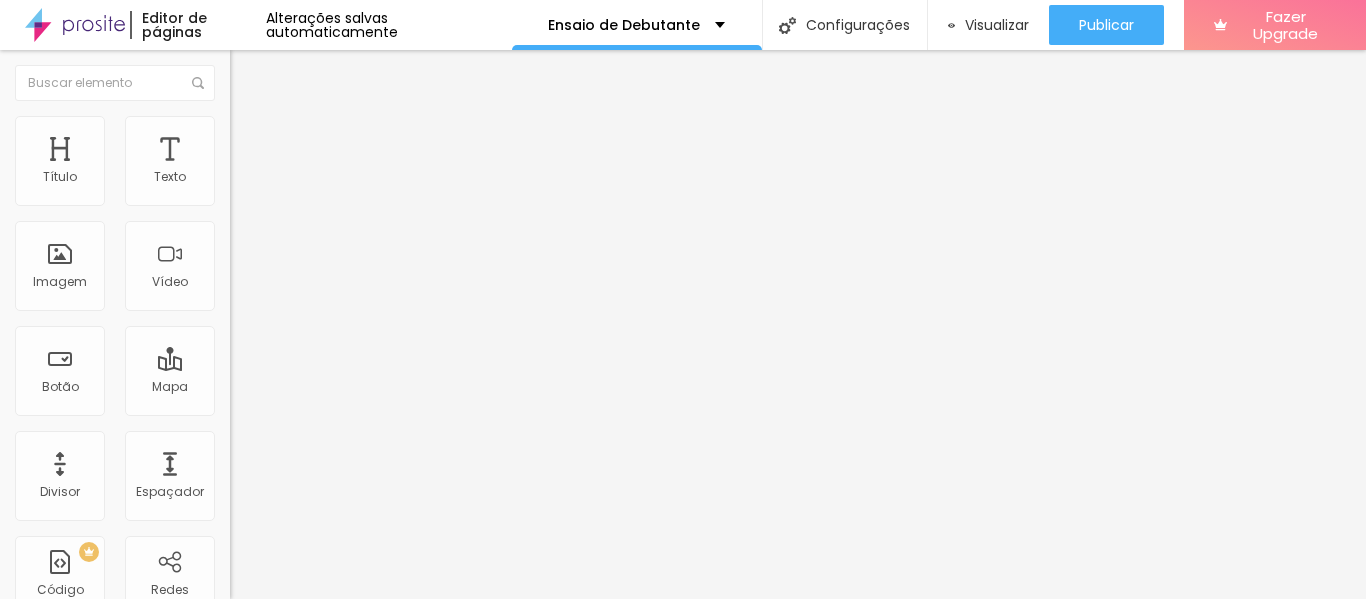 type on "19" 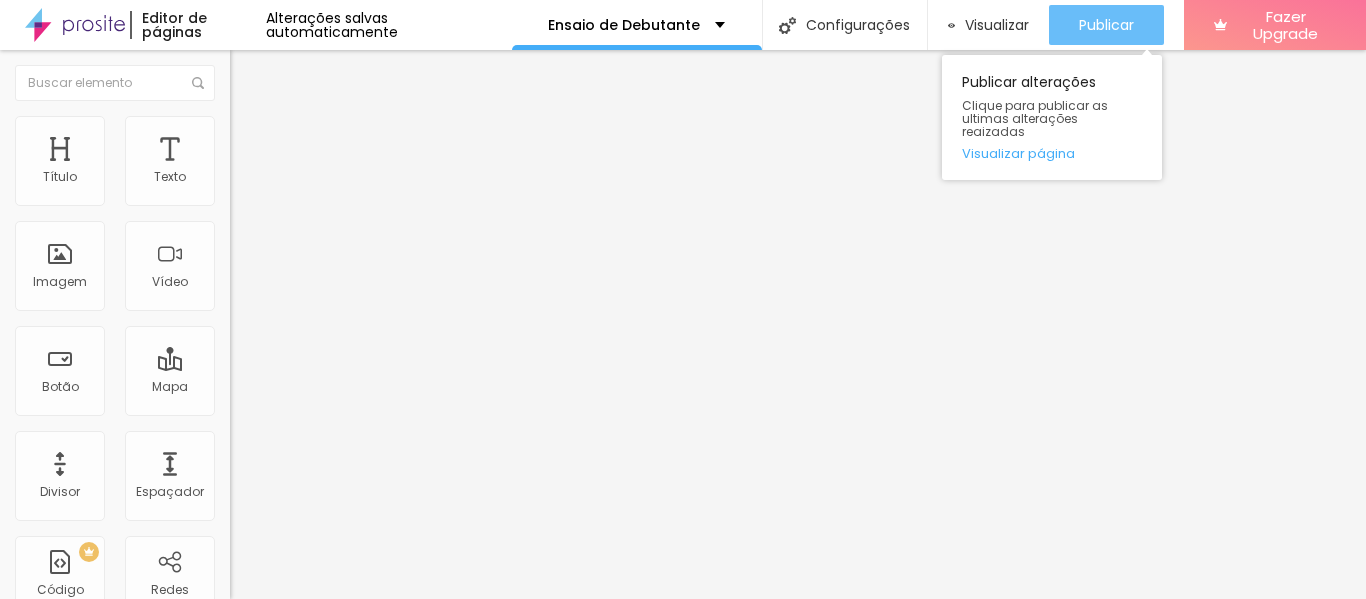 click on "Publicar" at bounding box center (1106, 25) 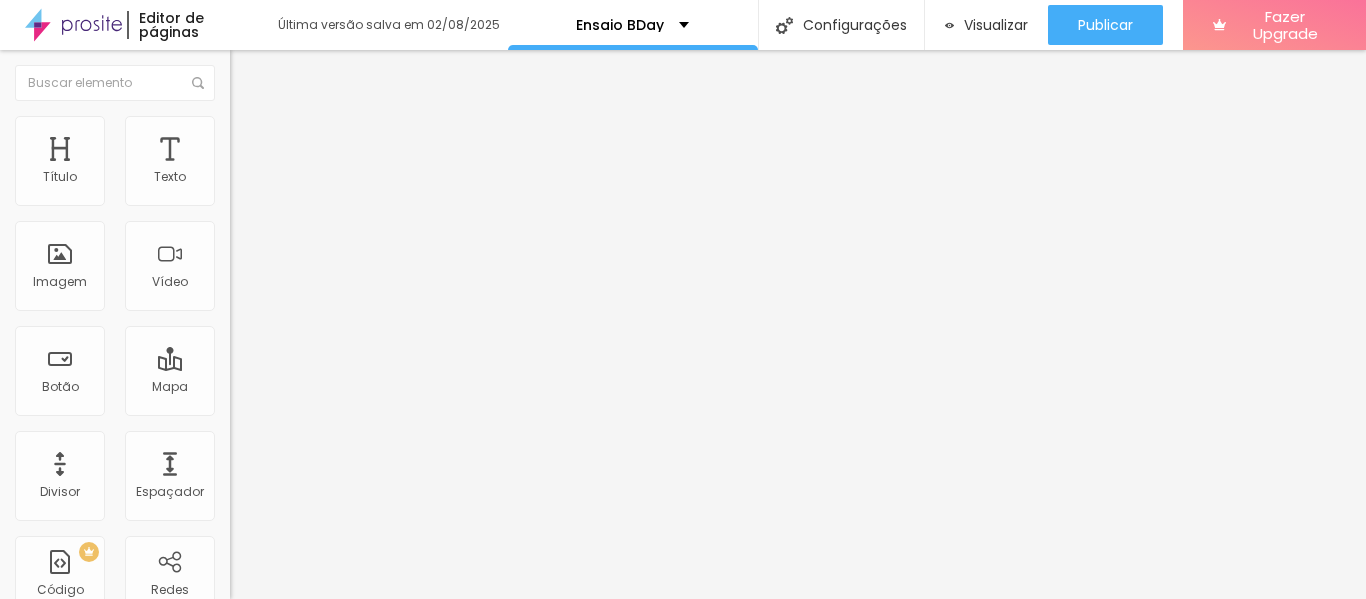 scroll, scrollTop: 0, scrollLeft: 0, axis: both 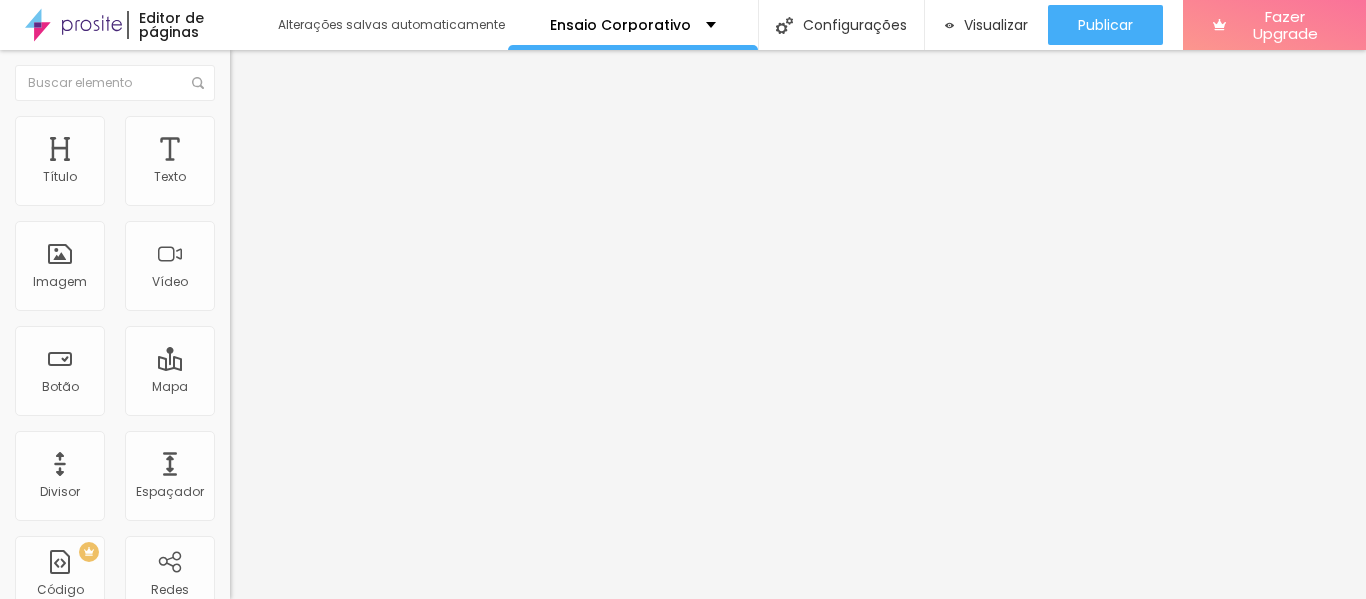 click on "Estilo" at bounding box center [345, 126] 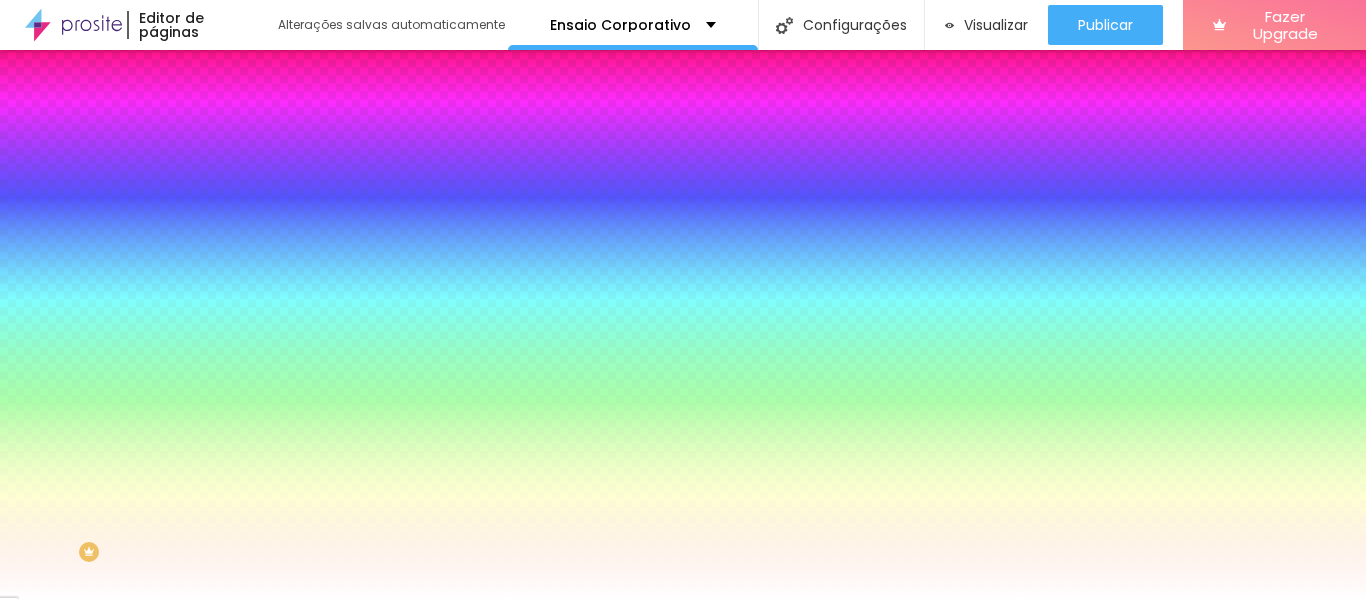 click on "Avançado" at bounding box center [345, 146] 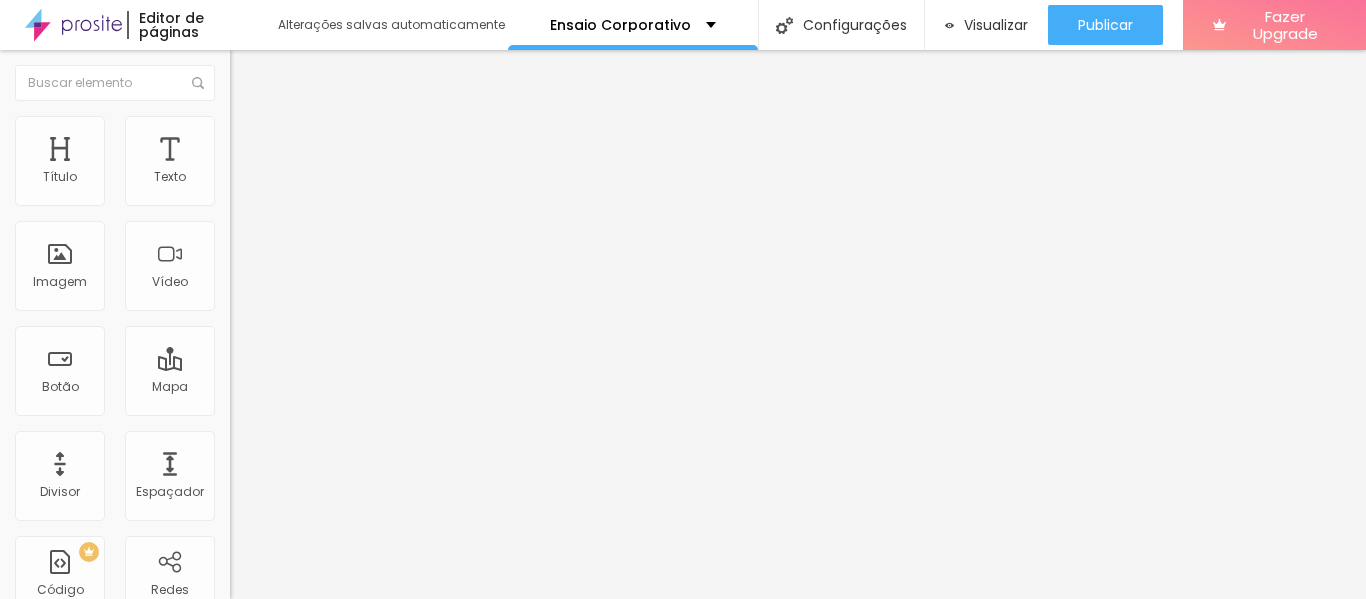 click at bounding box center (345, 176) 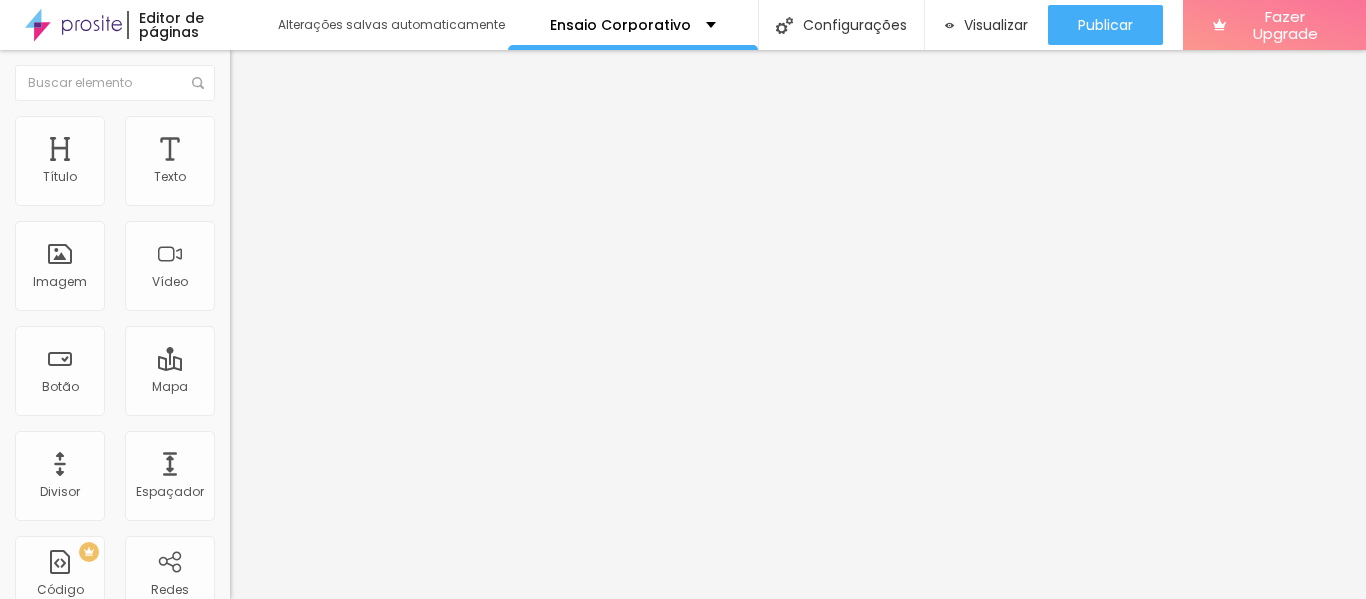 click on "20" at bounding box center (267, 416) 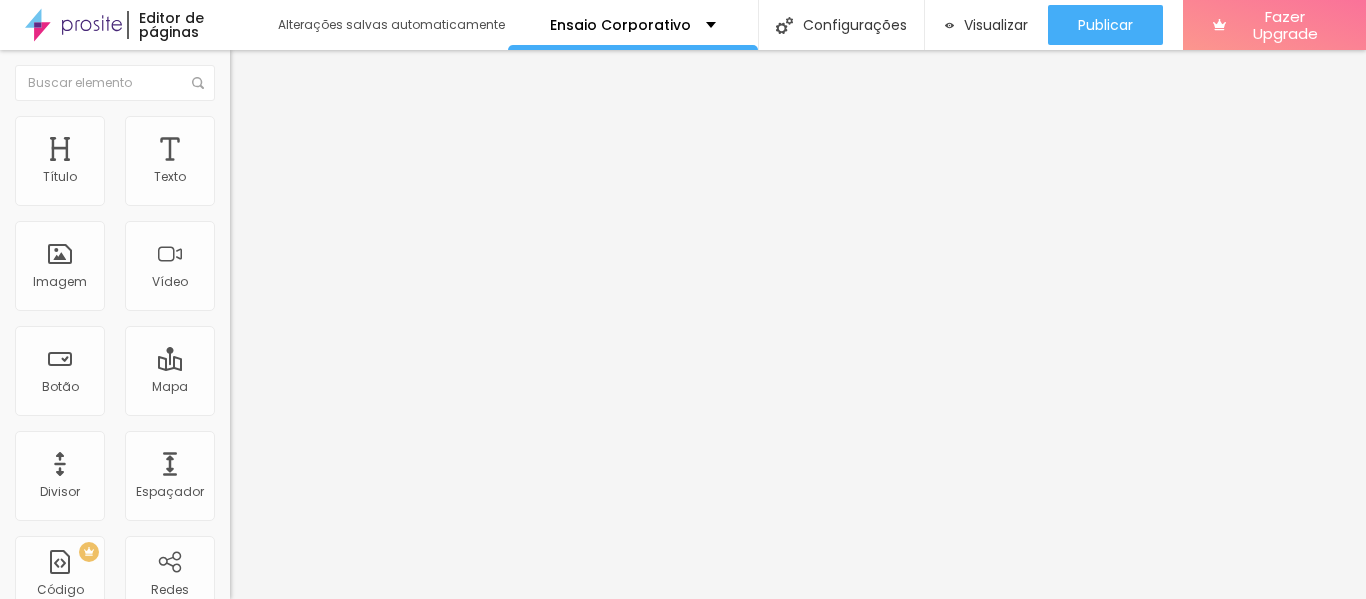 type on "5" 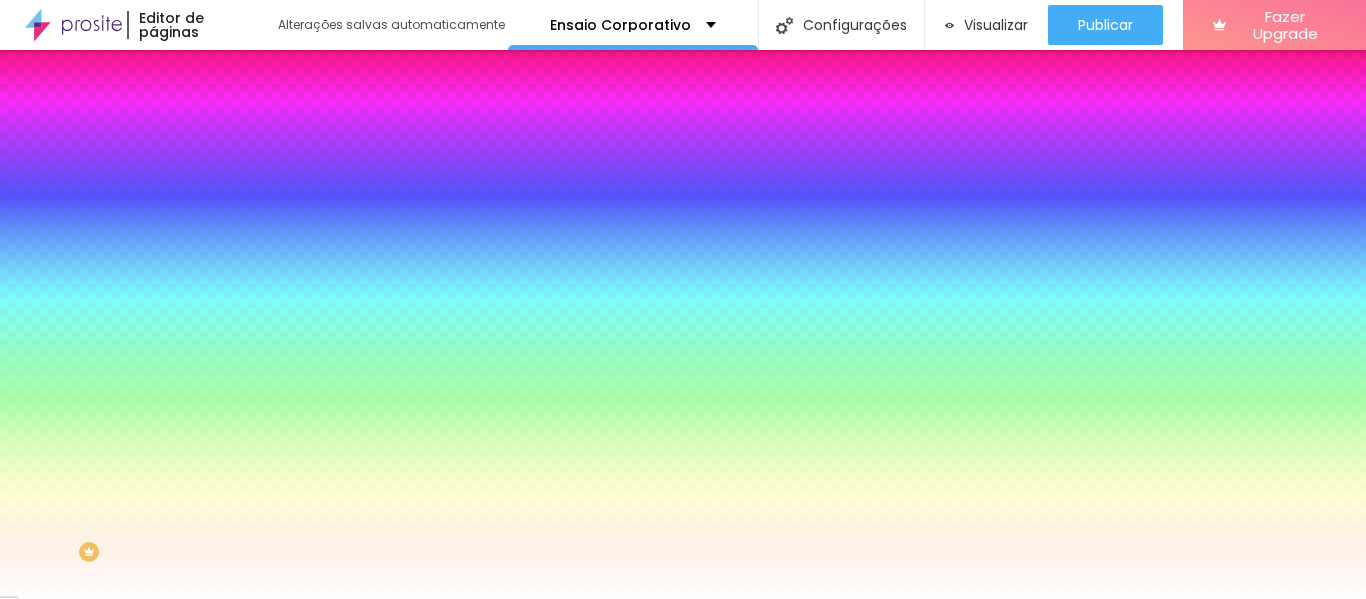 click on "#FFFFFF" at bounding box center [350, 201] 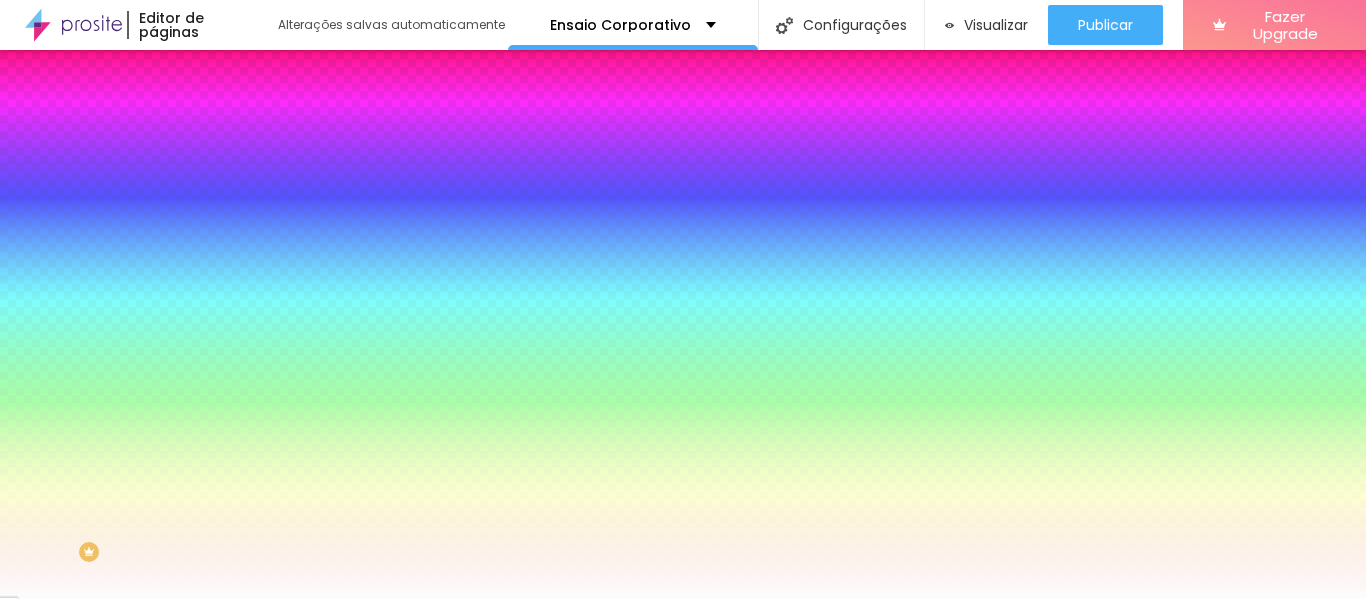 type on "#FFFFFF" 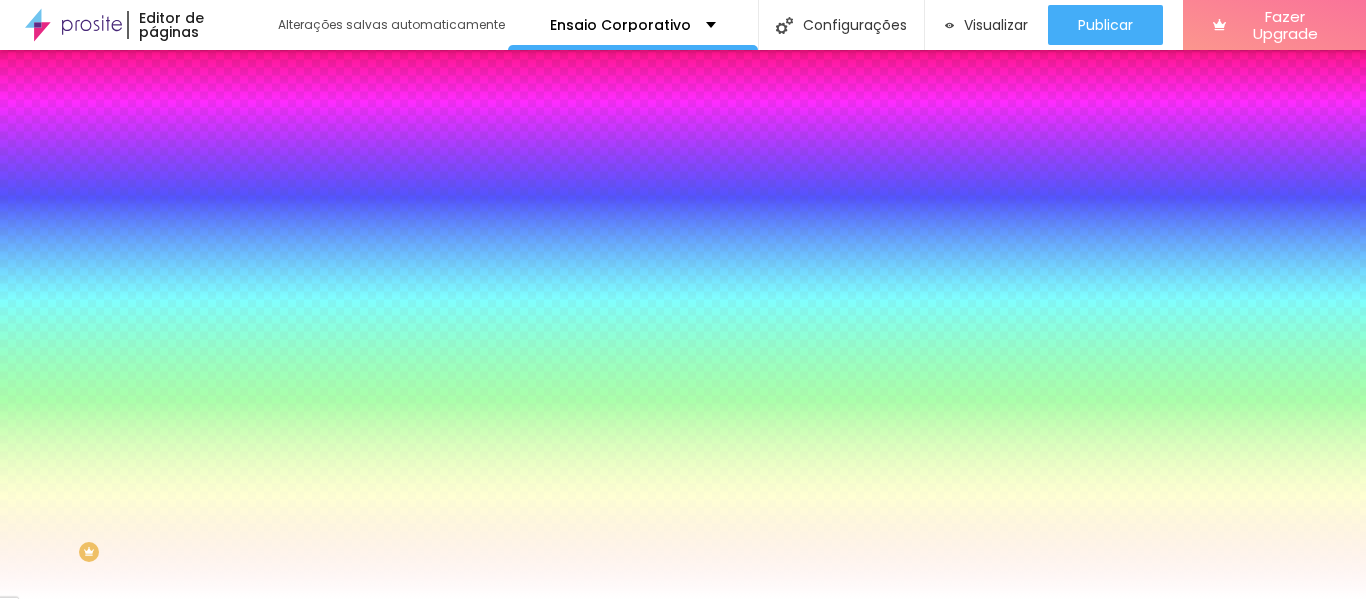 drag, startPoint x: 77, startPoint y: 243, endPoint x: 0, endPoint y: 182, distance: 98.23441 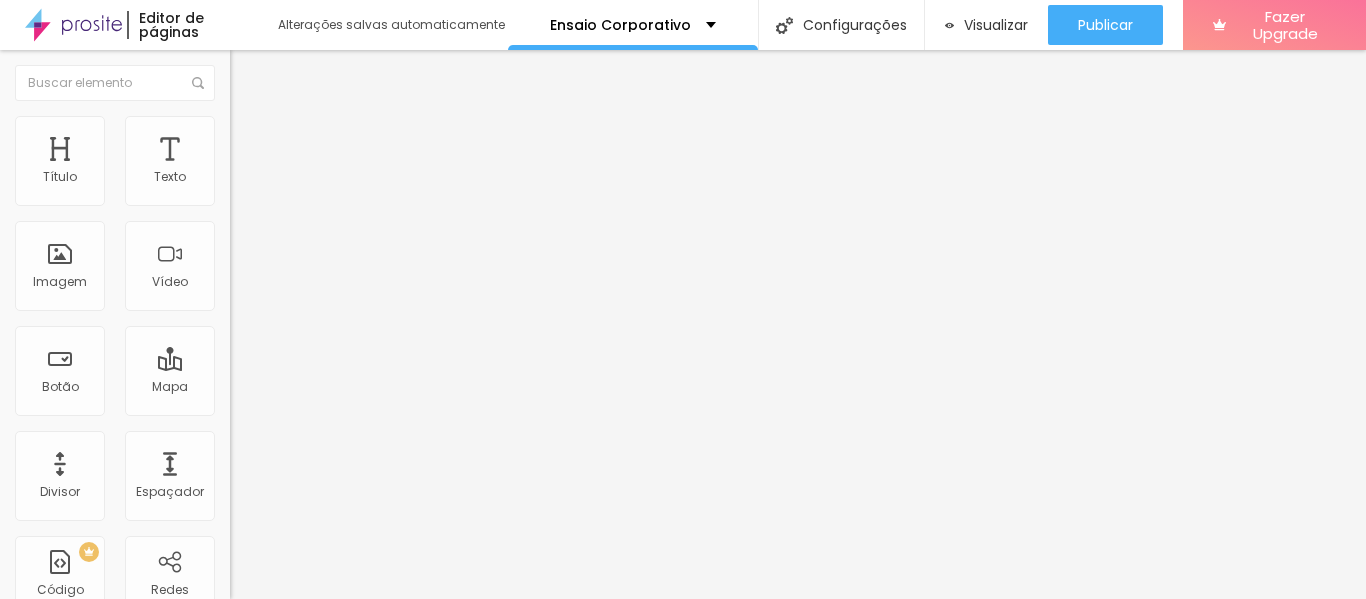 click 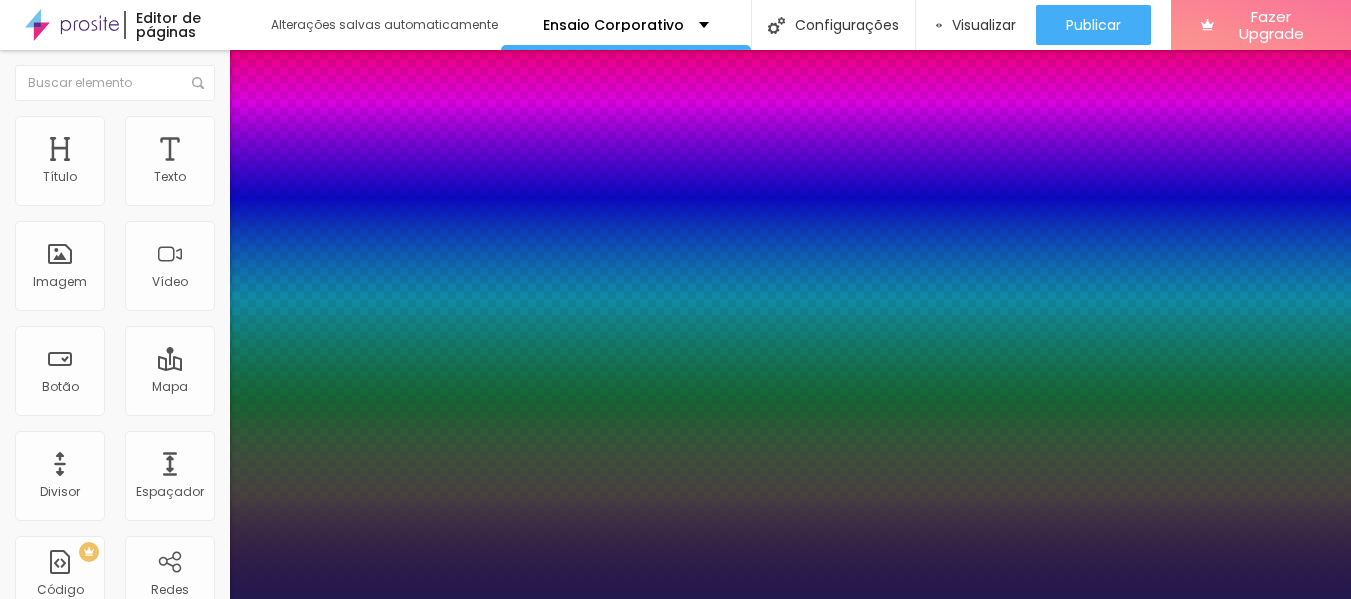 type on "1" 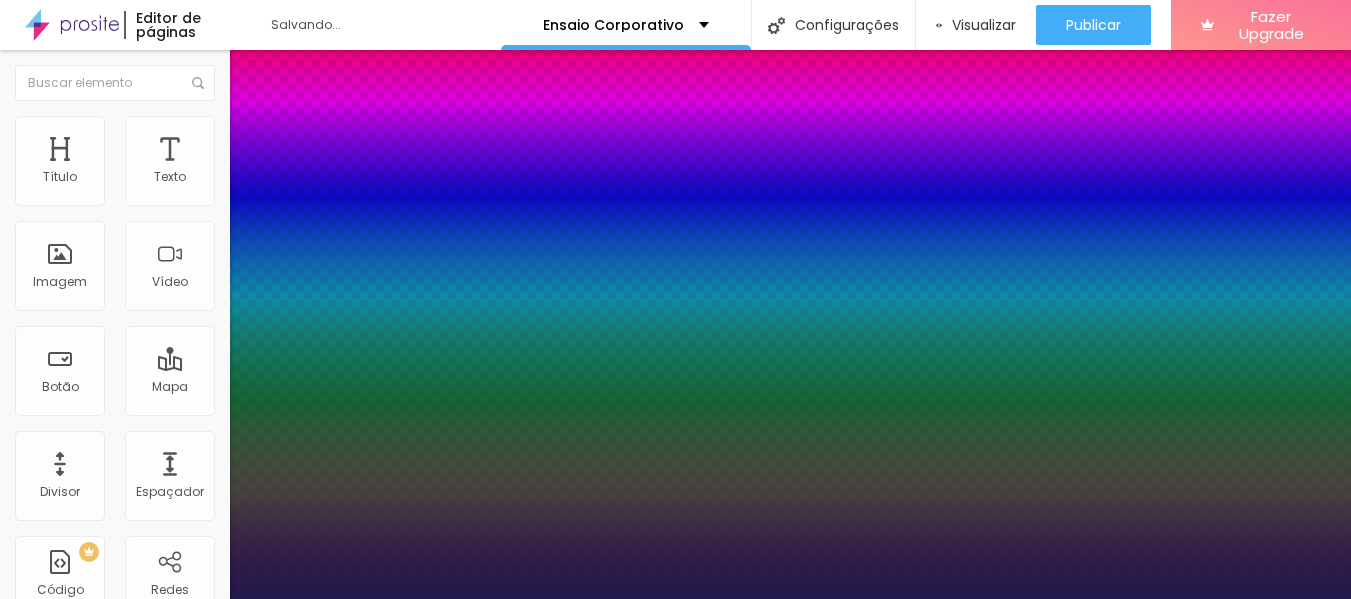type on "1" 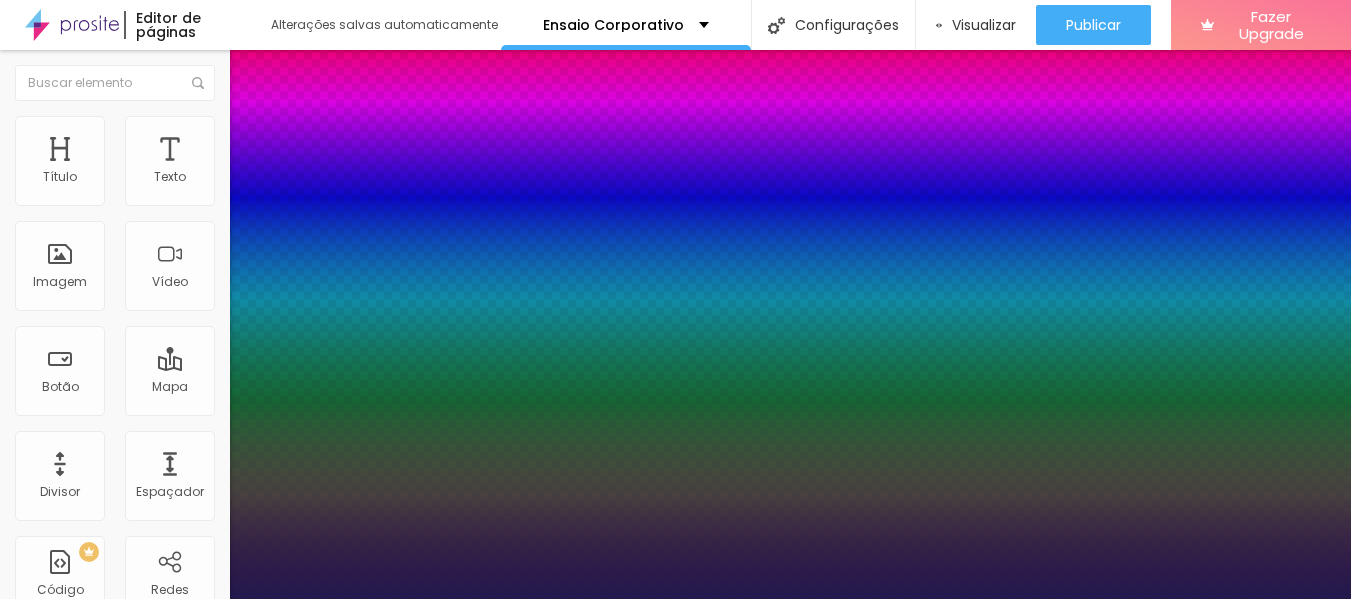 type on "20" 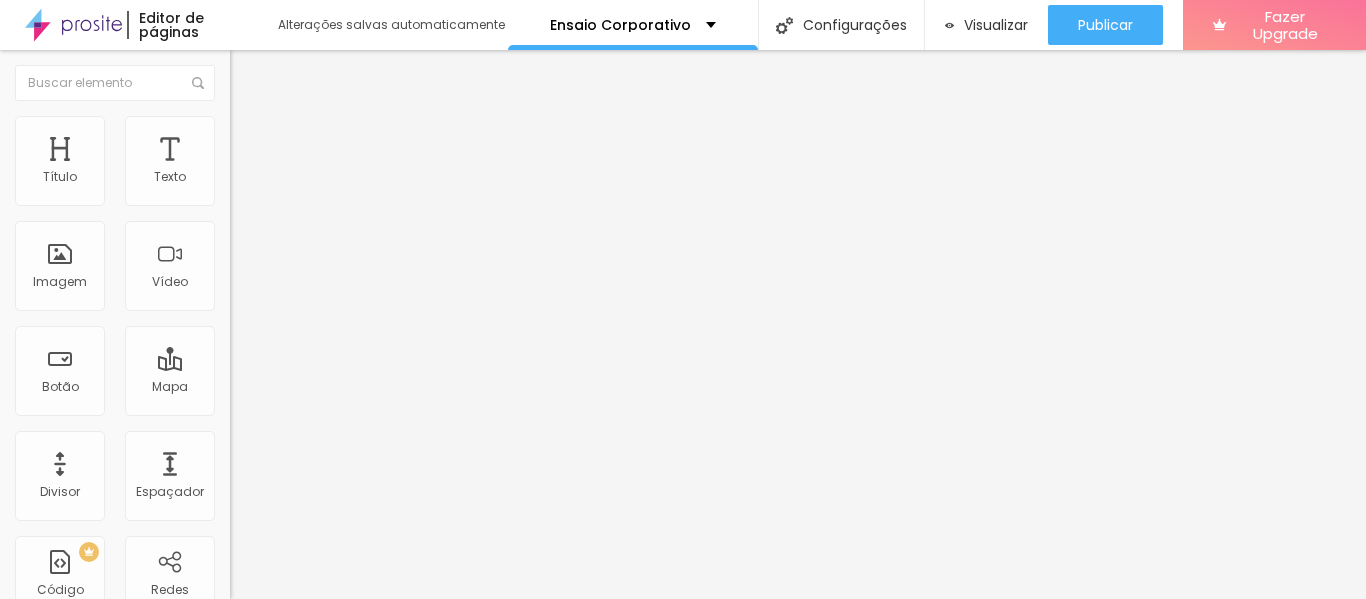 click 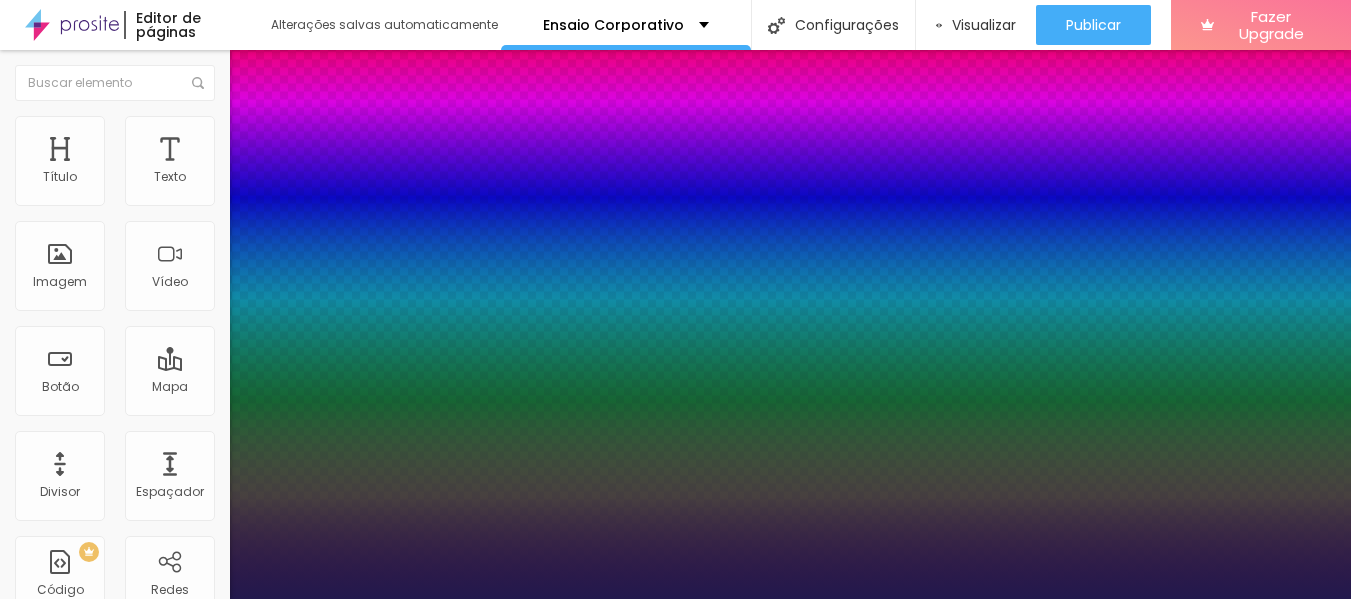 type on "1" 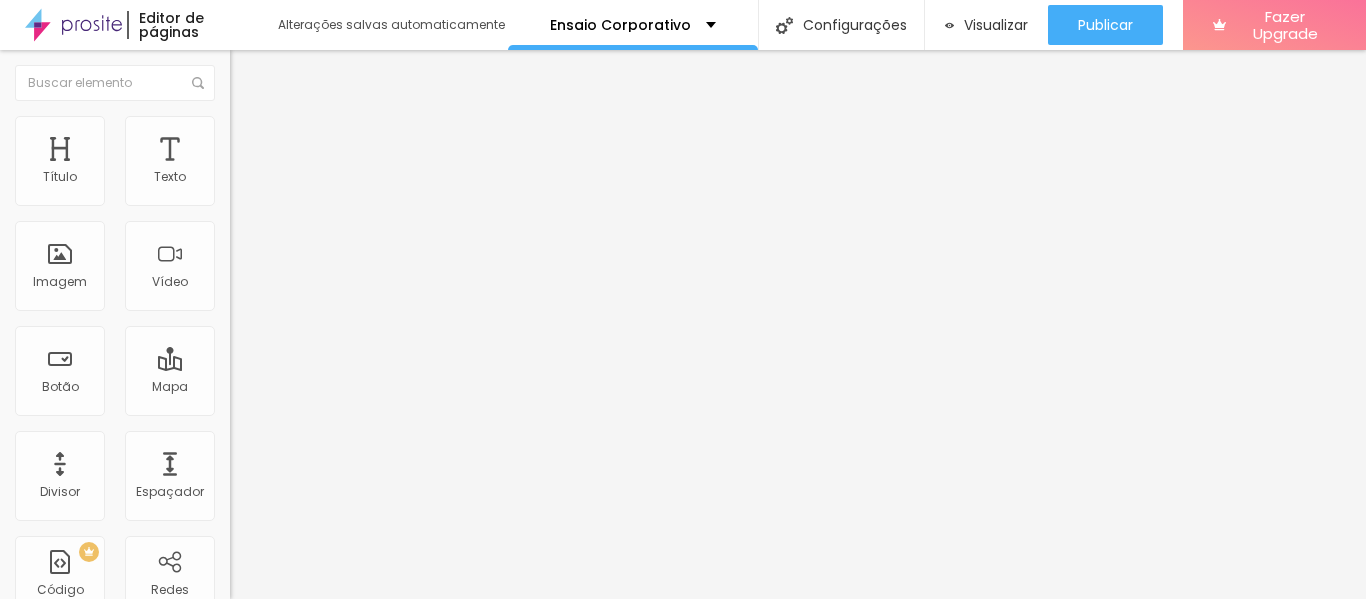 click 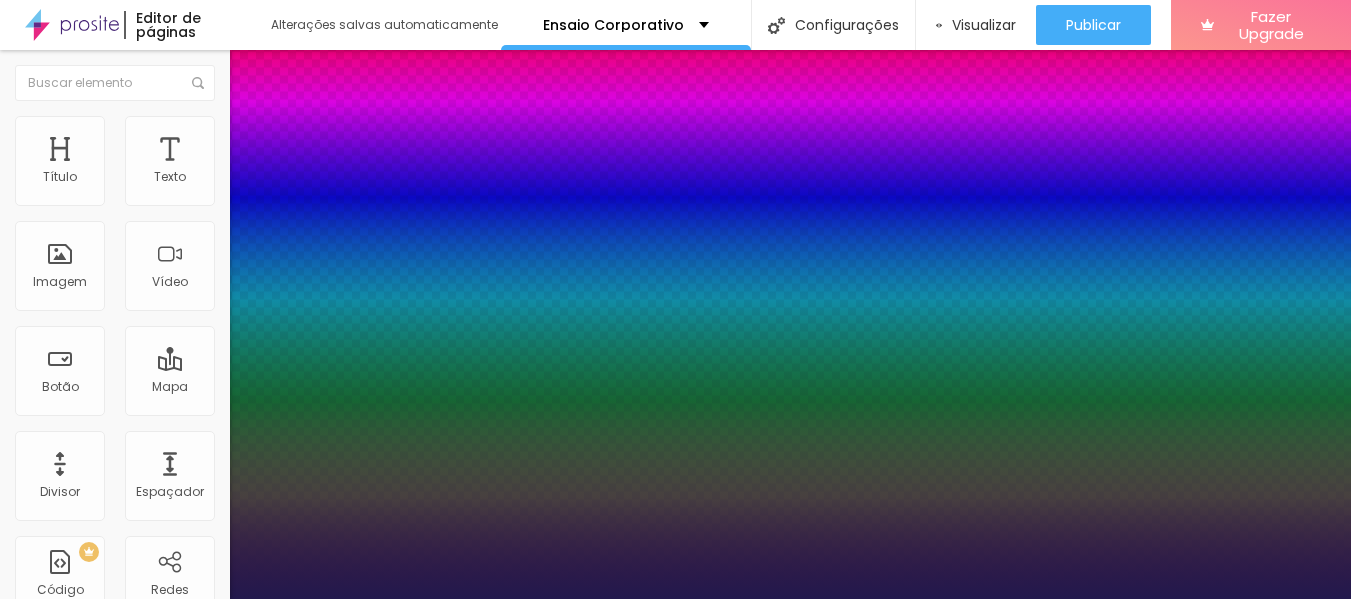 type on "1" 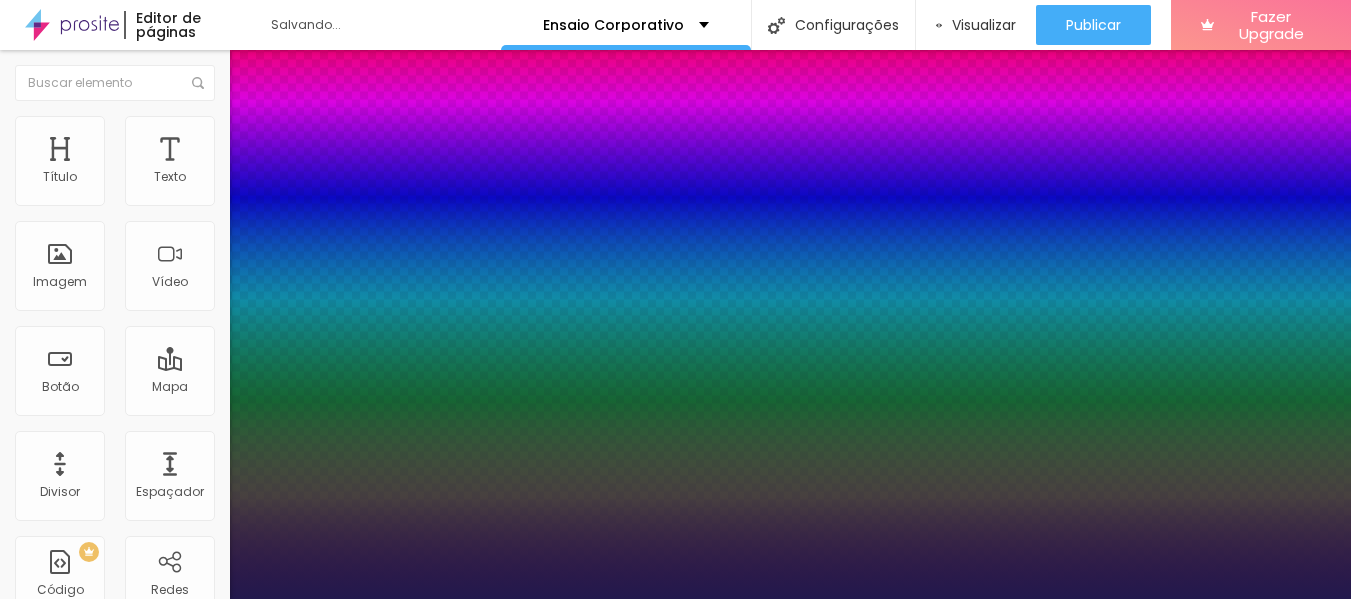 type on "1" 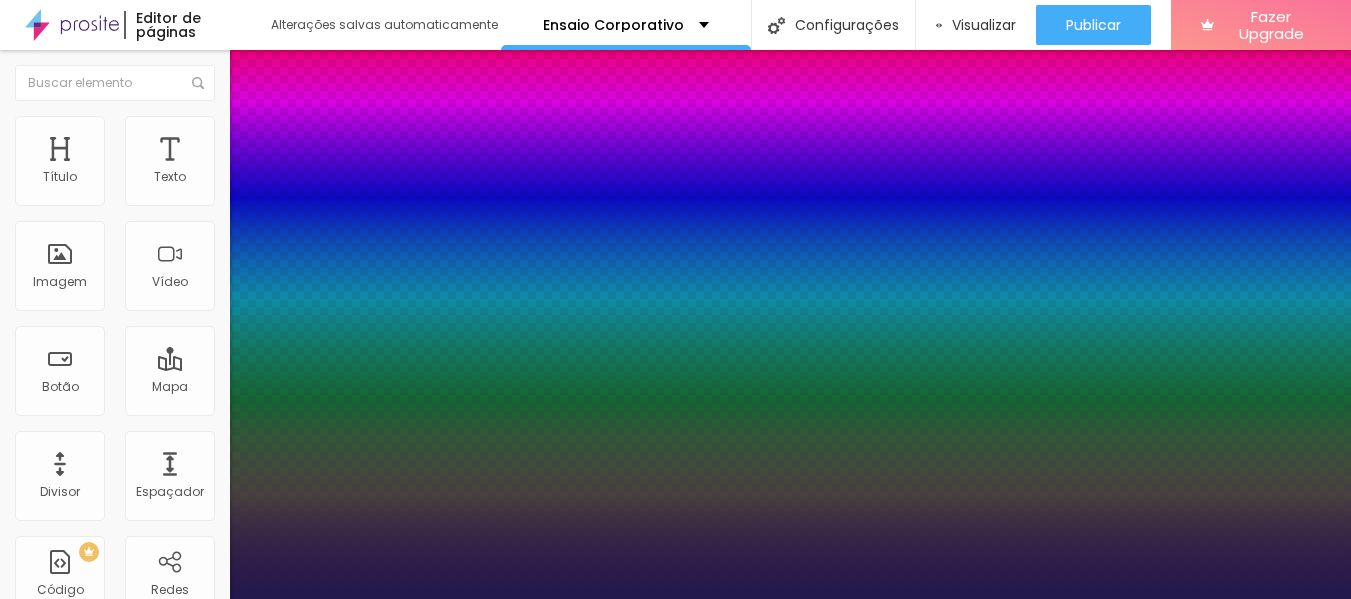 type on "20" 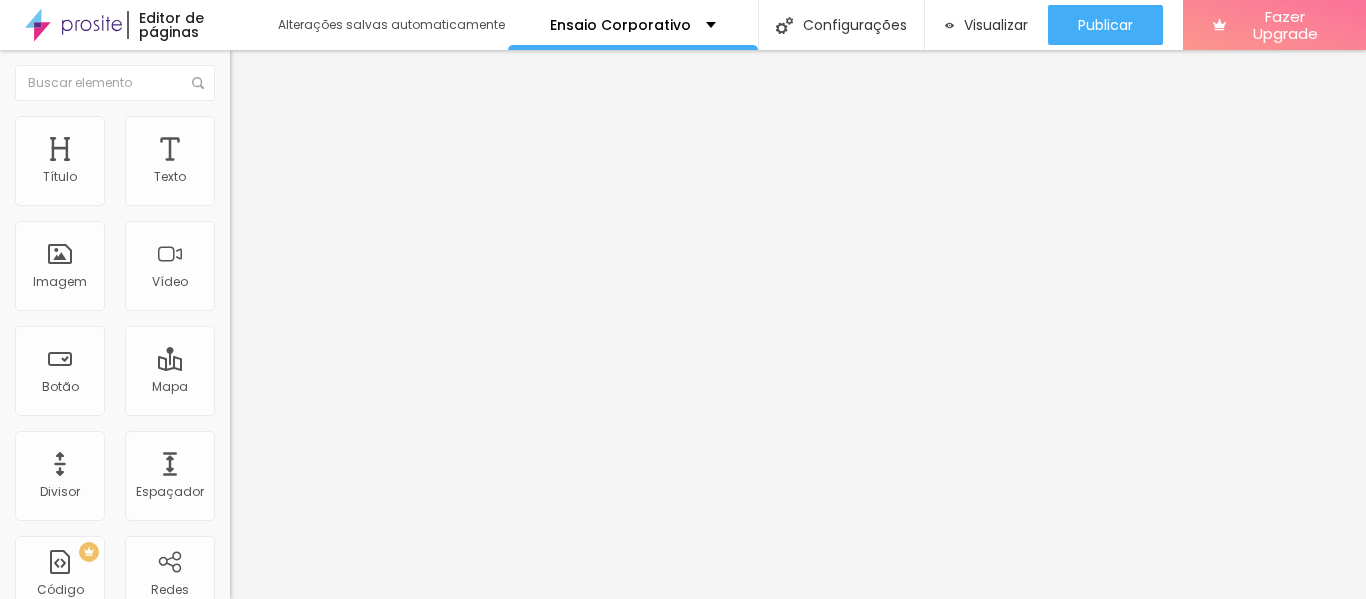 click 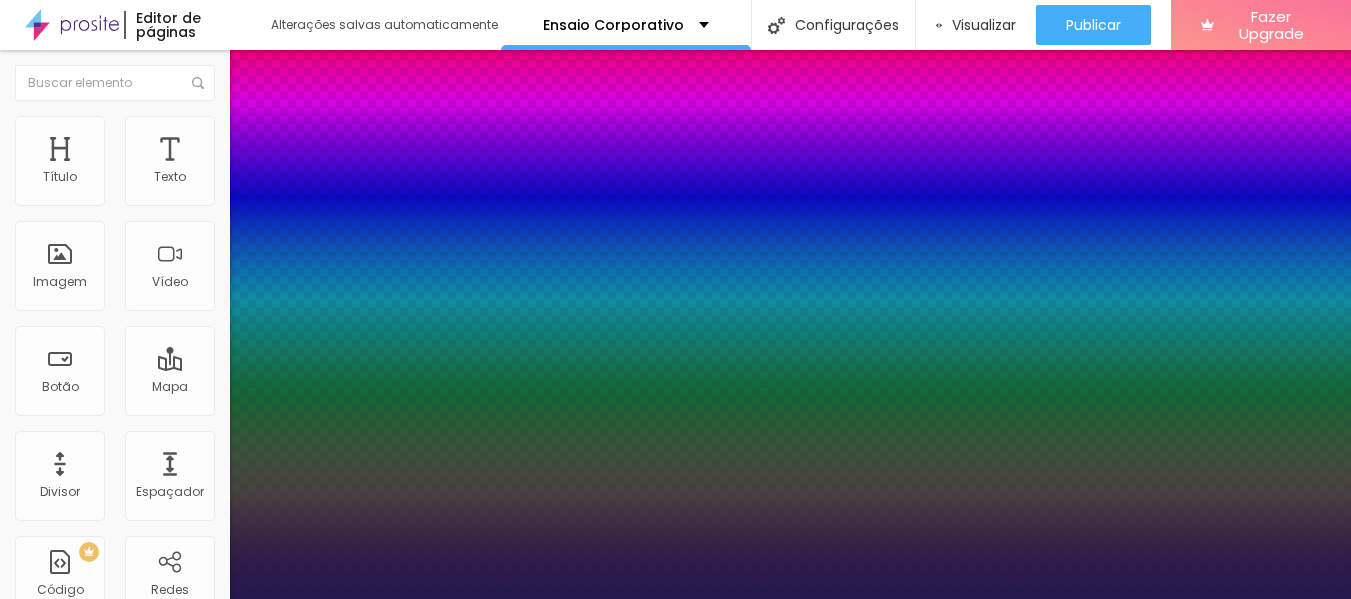 type on "1" 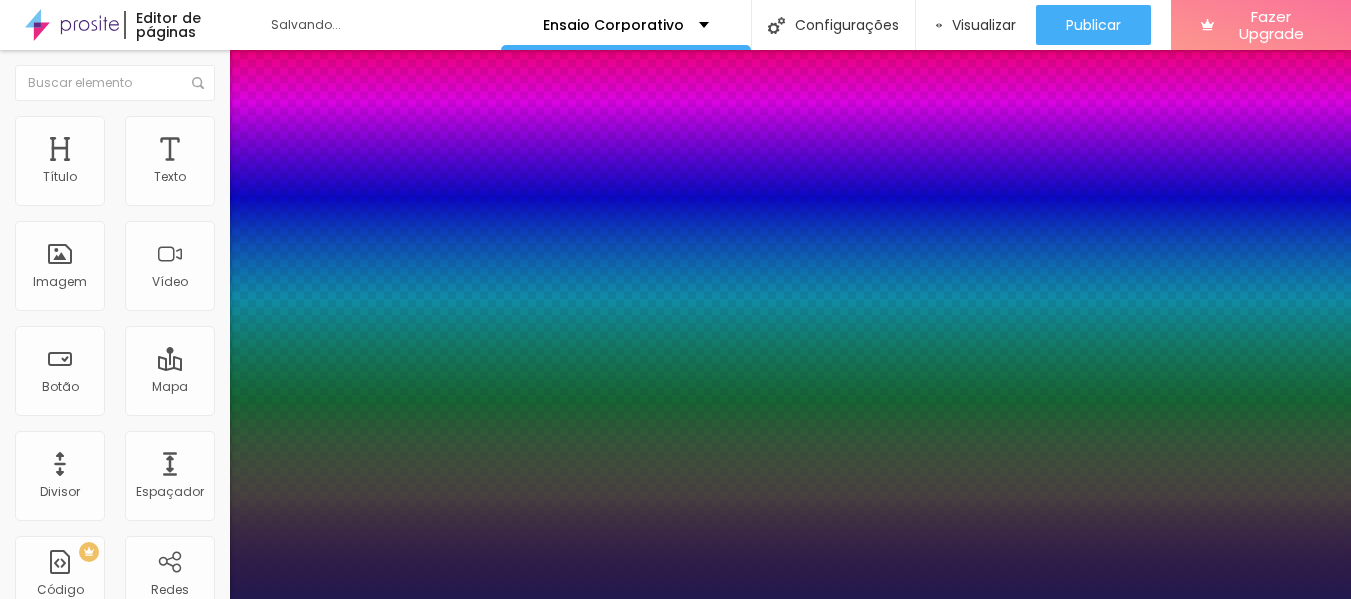 click at bounding box center [675, 599] 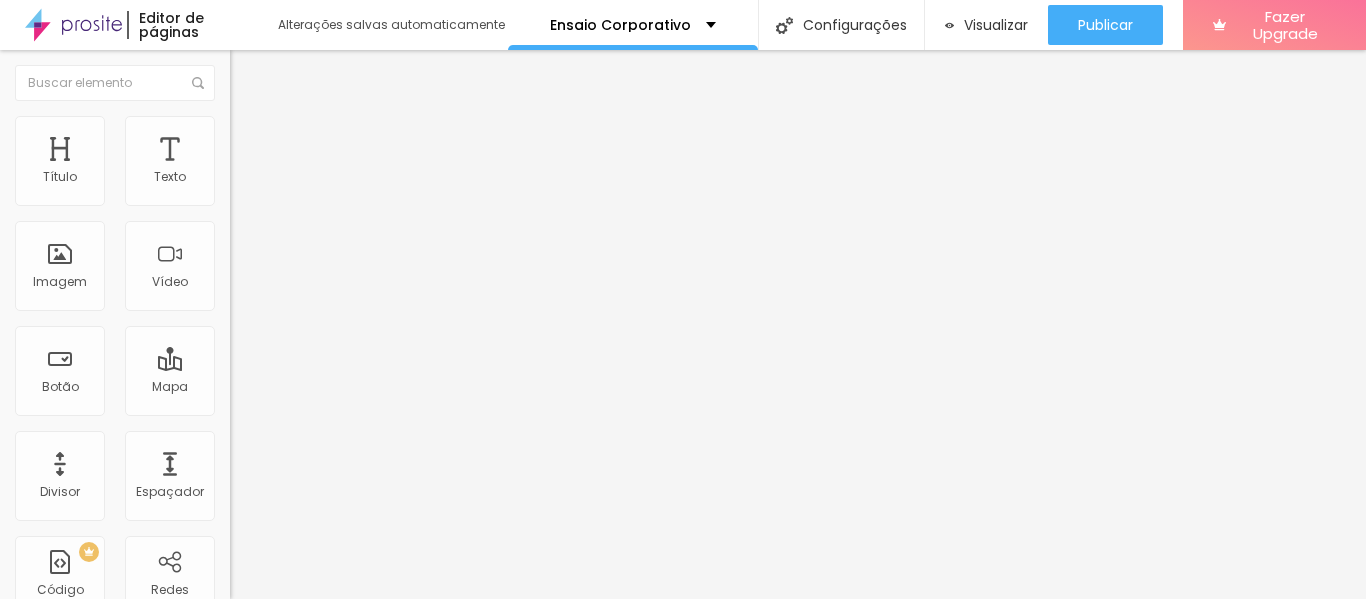 type on "17" 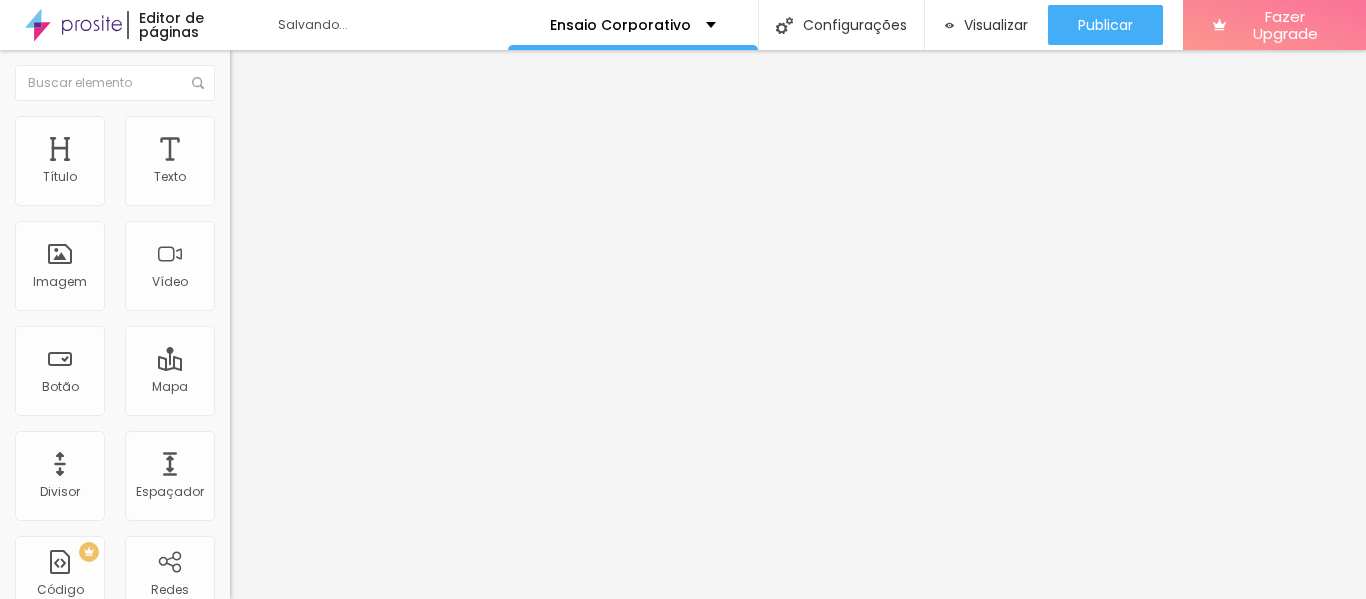 type on "198" 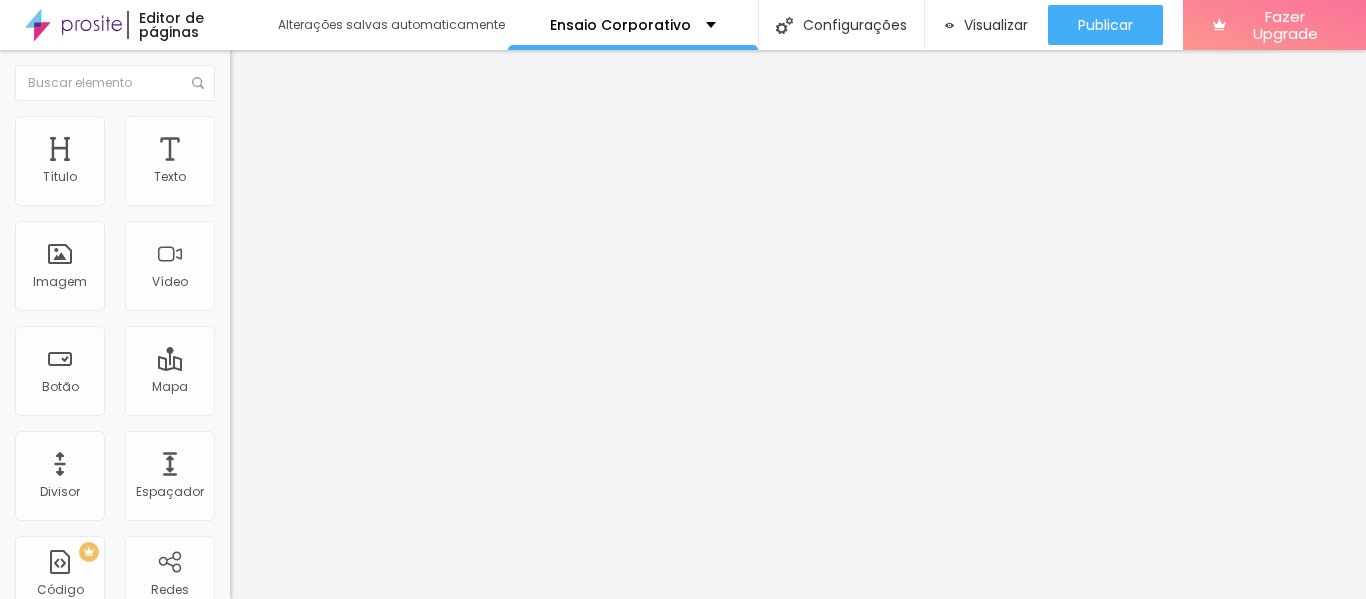 type on "193" 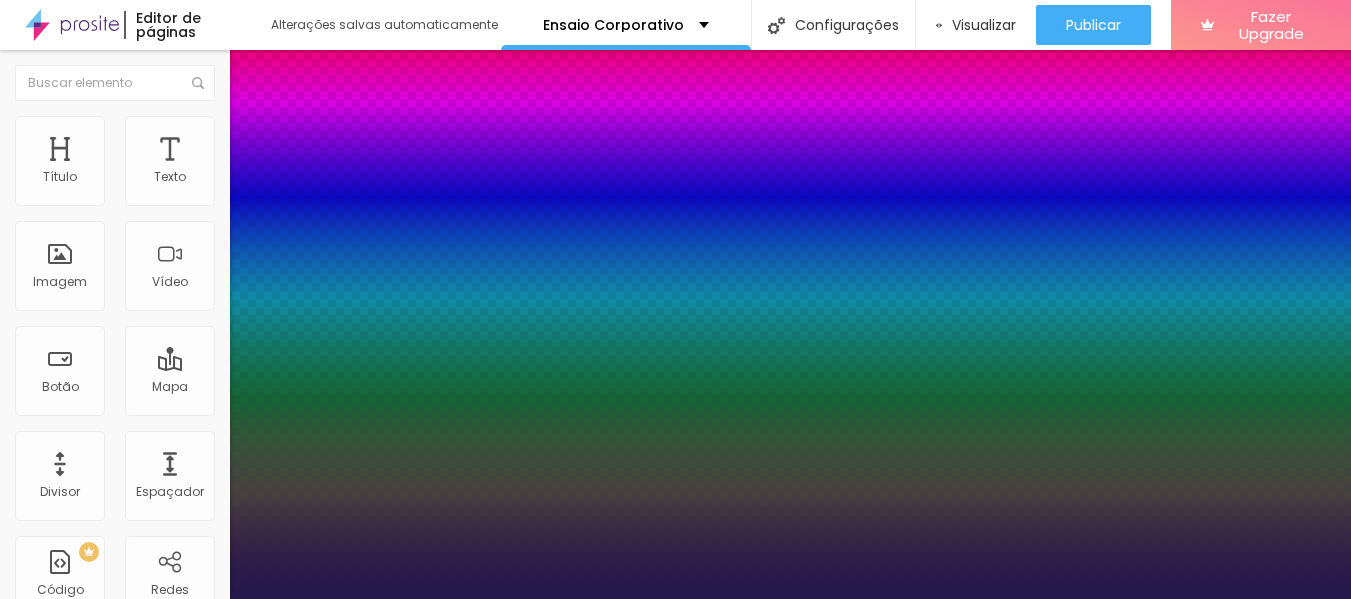 type on "1" 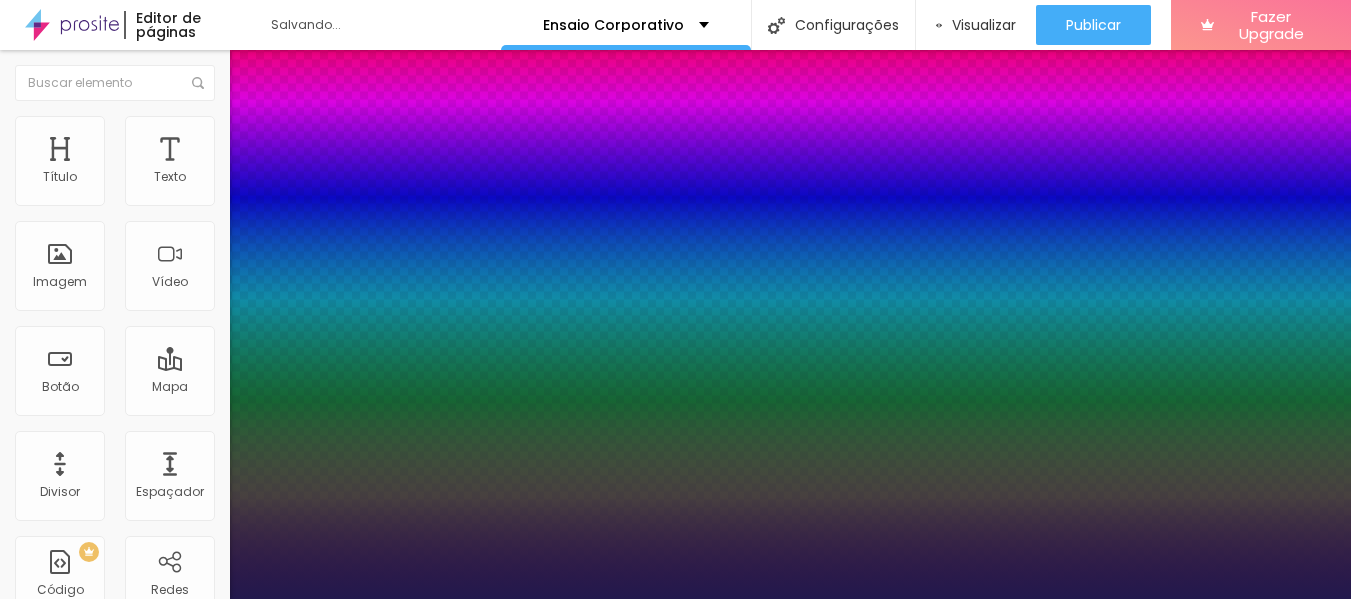 type on "1" 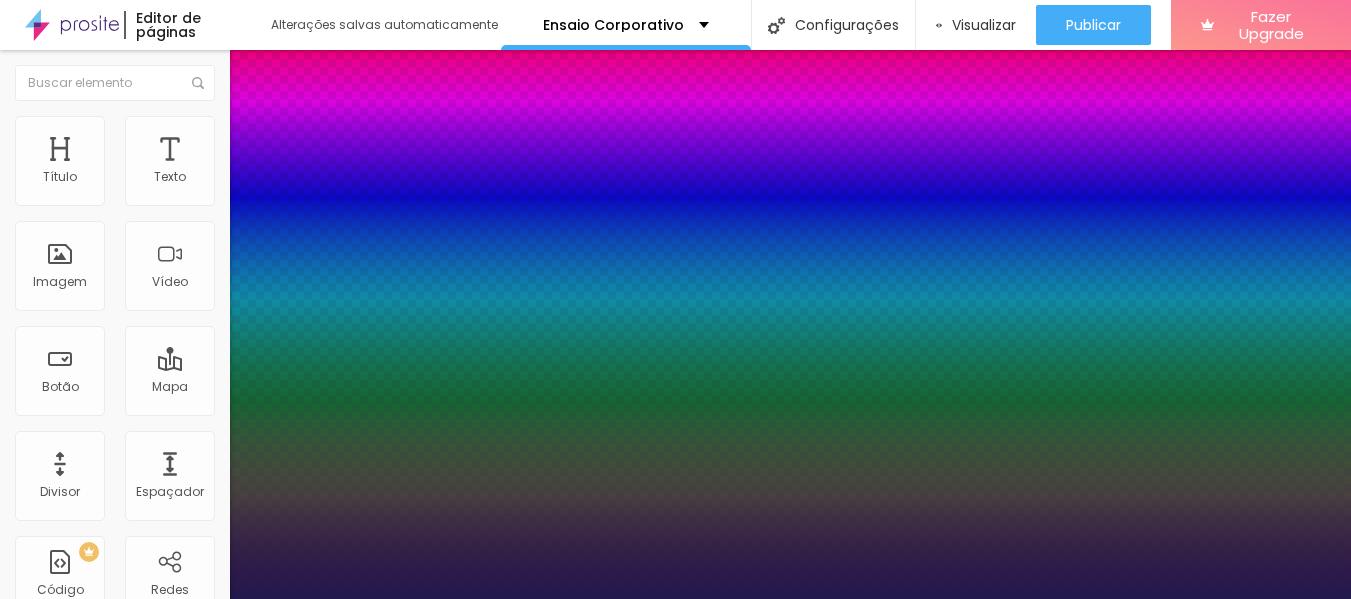 type on "15" 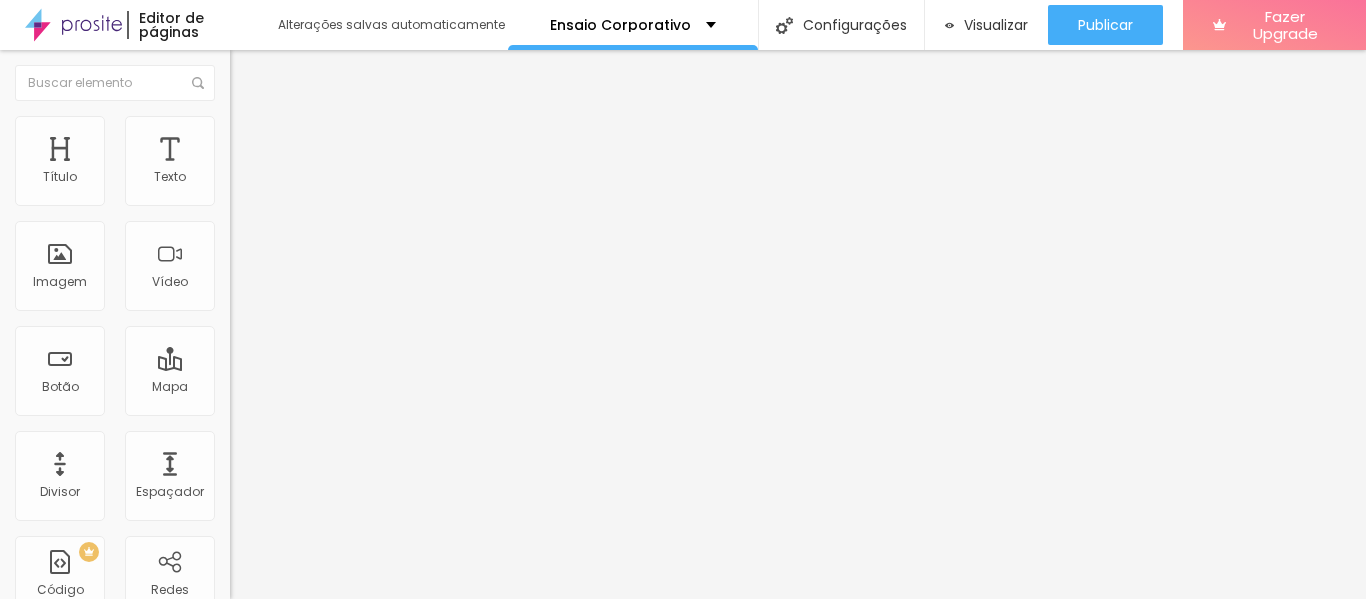 click at bounding box center [244, 181] 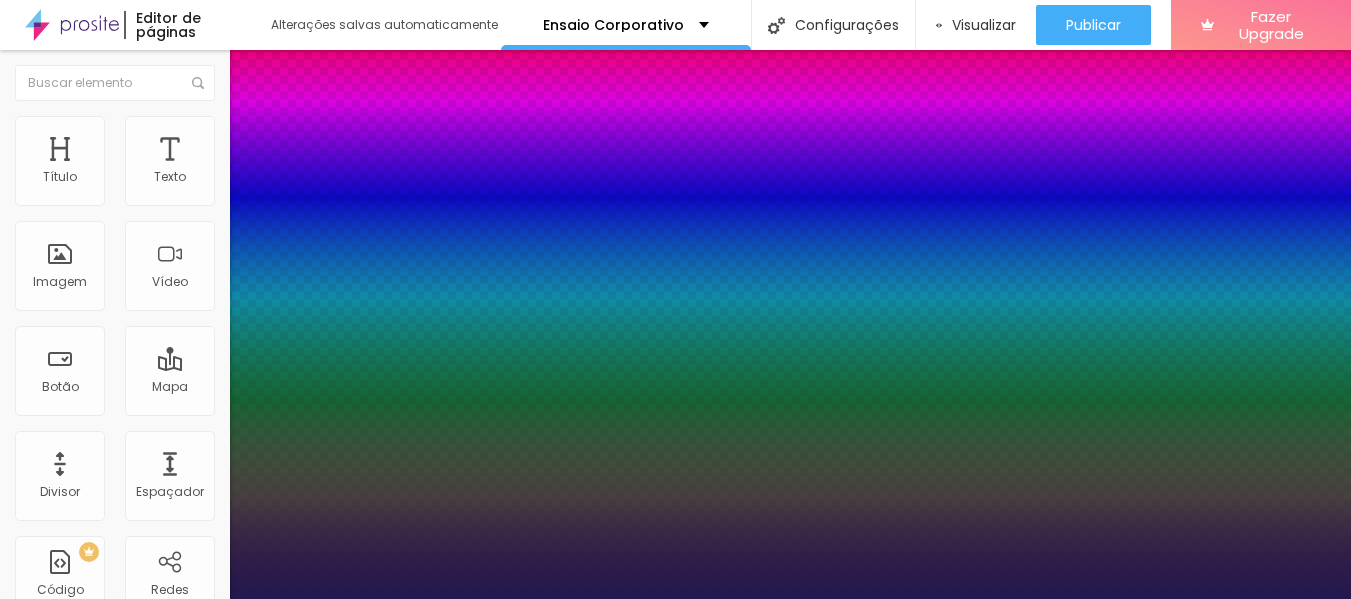 type on "1" 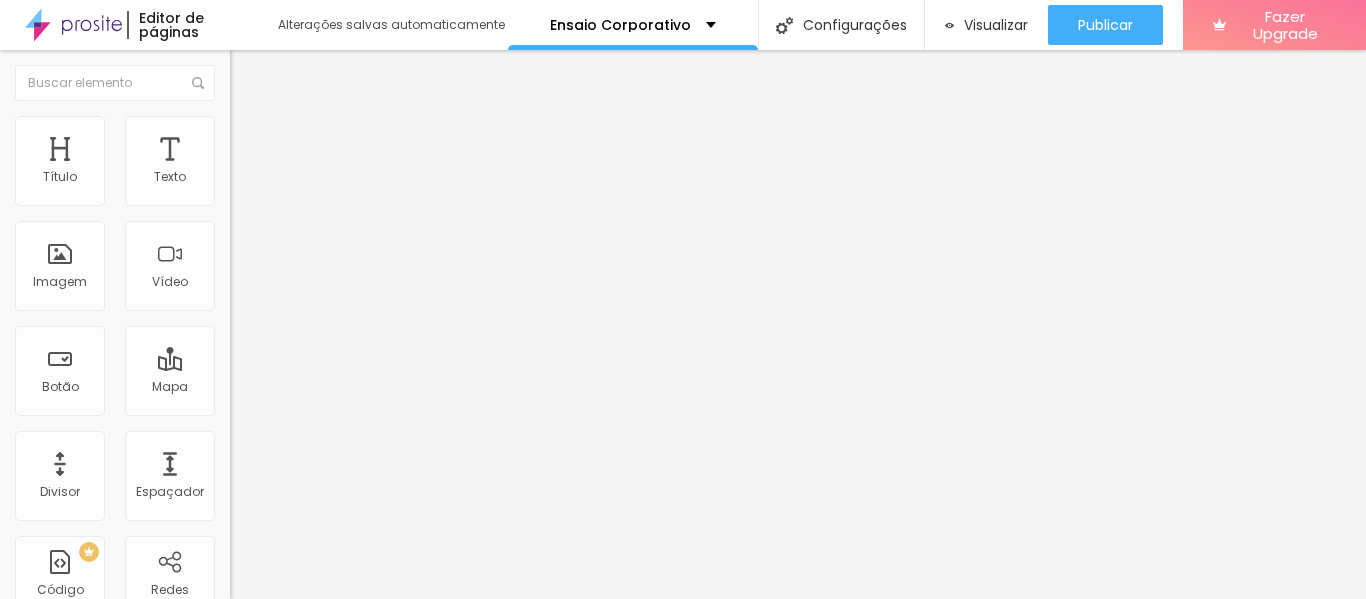 click at bounding box center (244, 181) 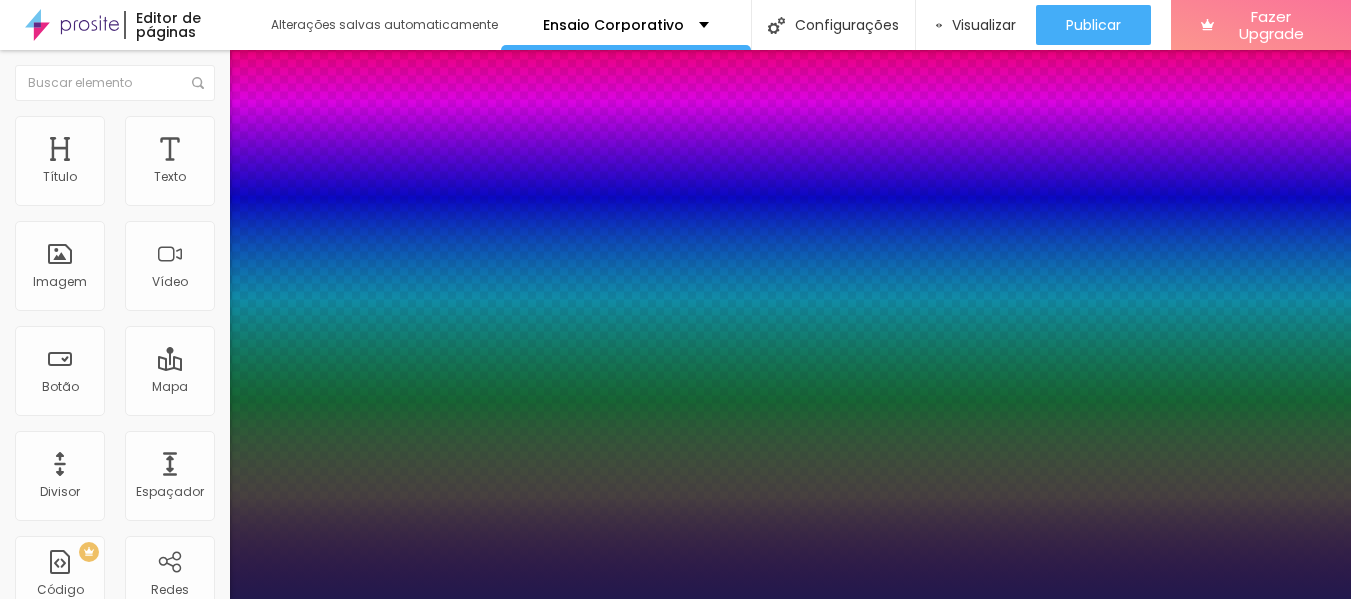 type on "1" 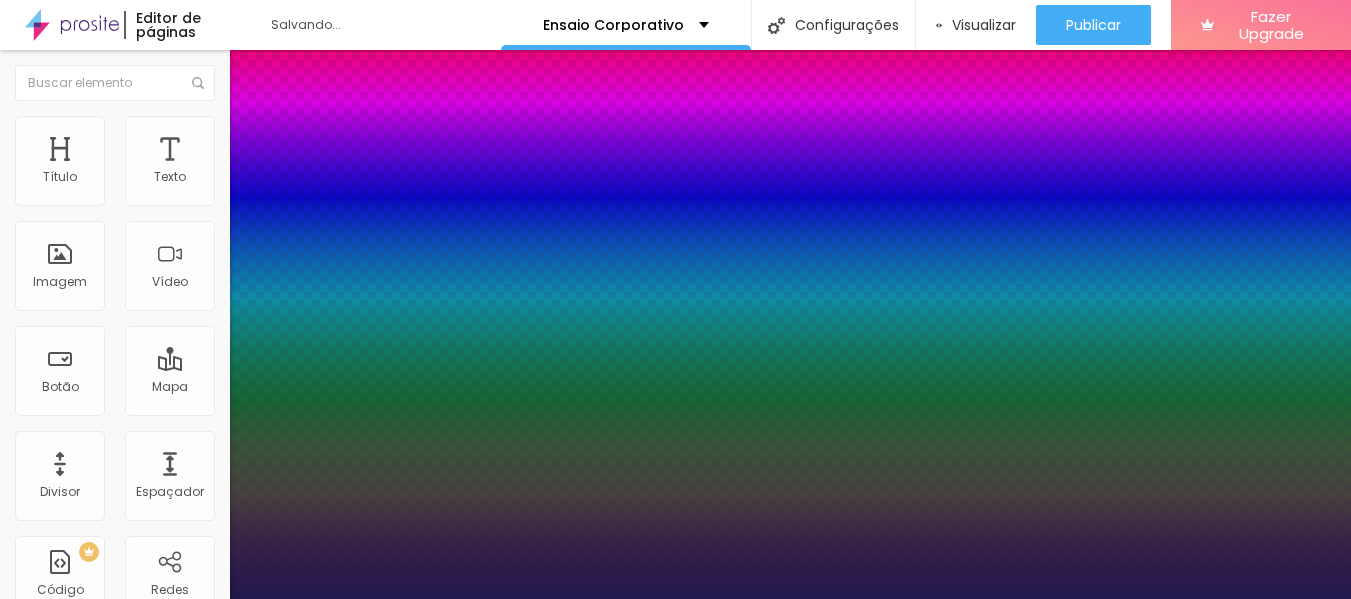 type on "1" 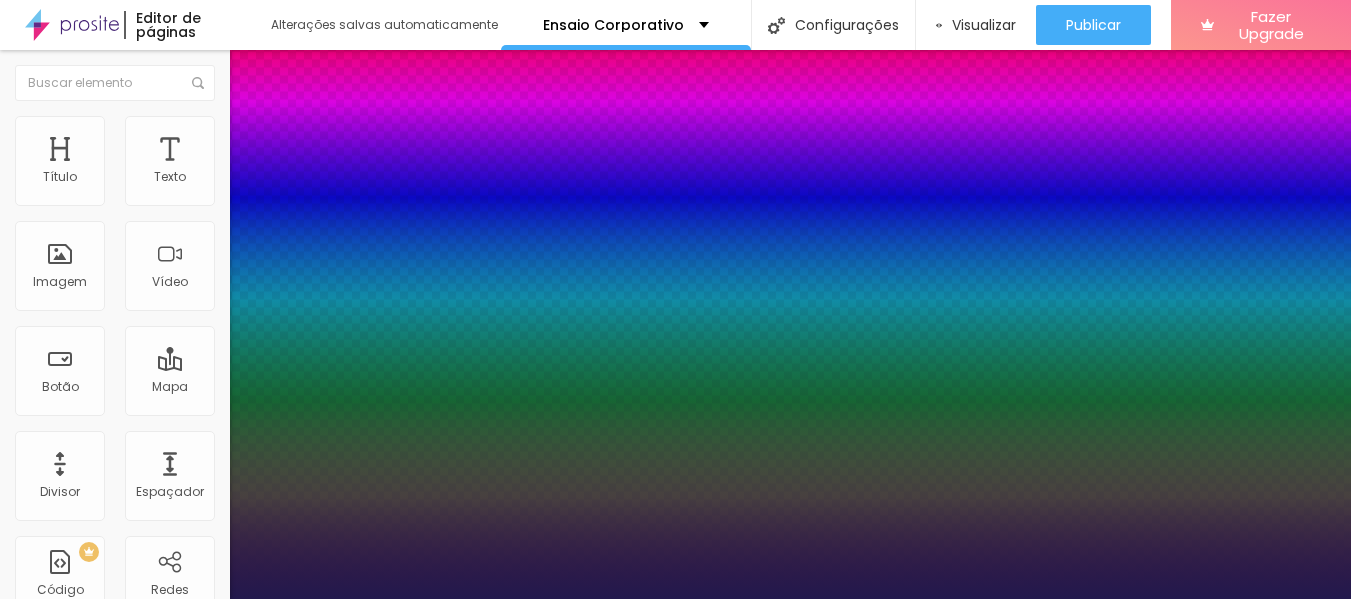 click at bounding box center (675, 599) 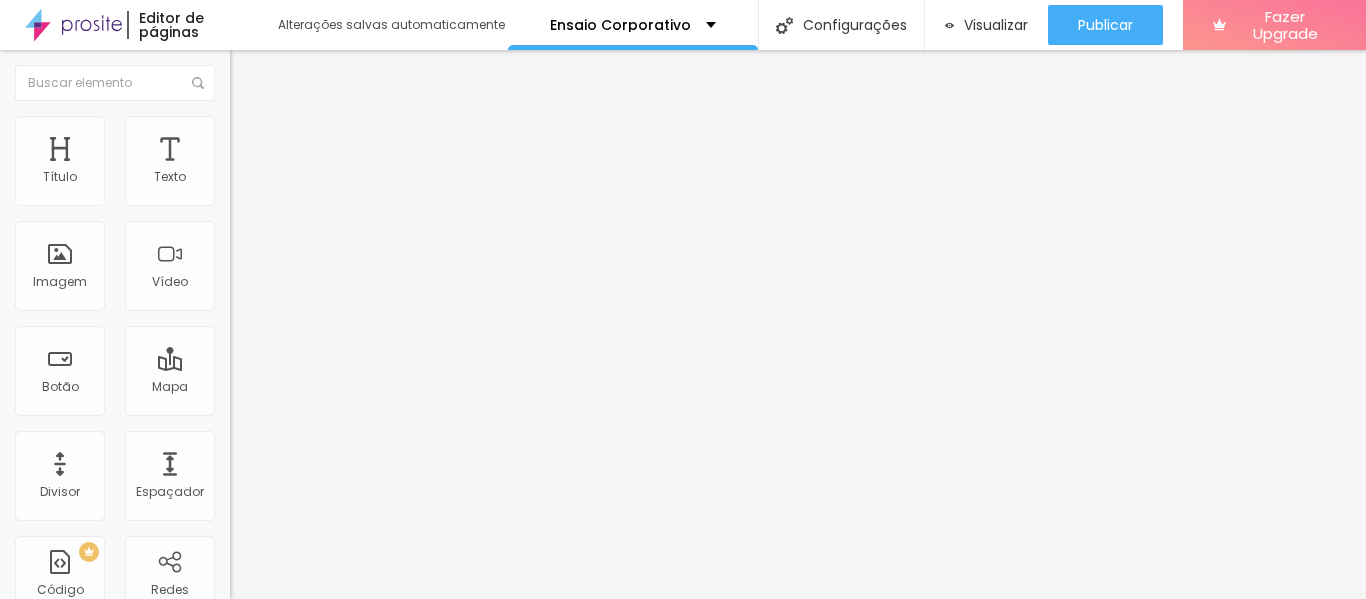 click 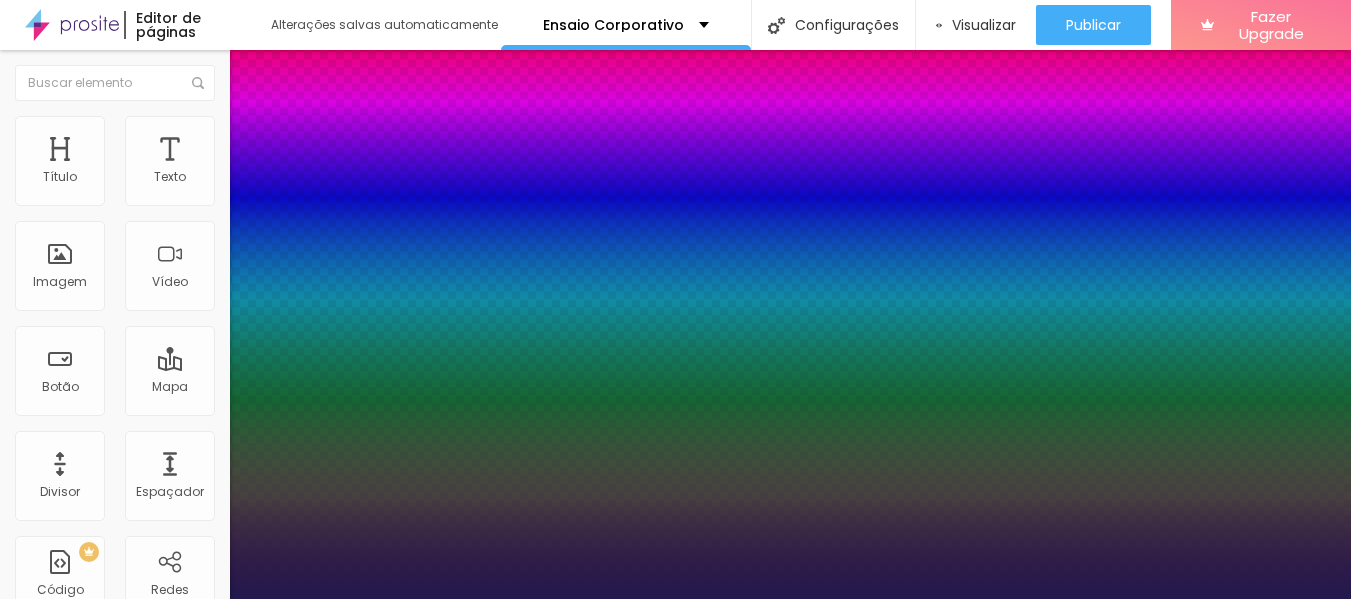 type on "1" 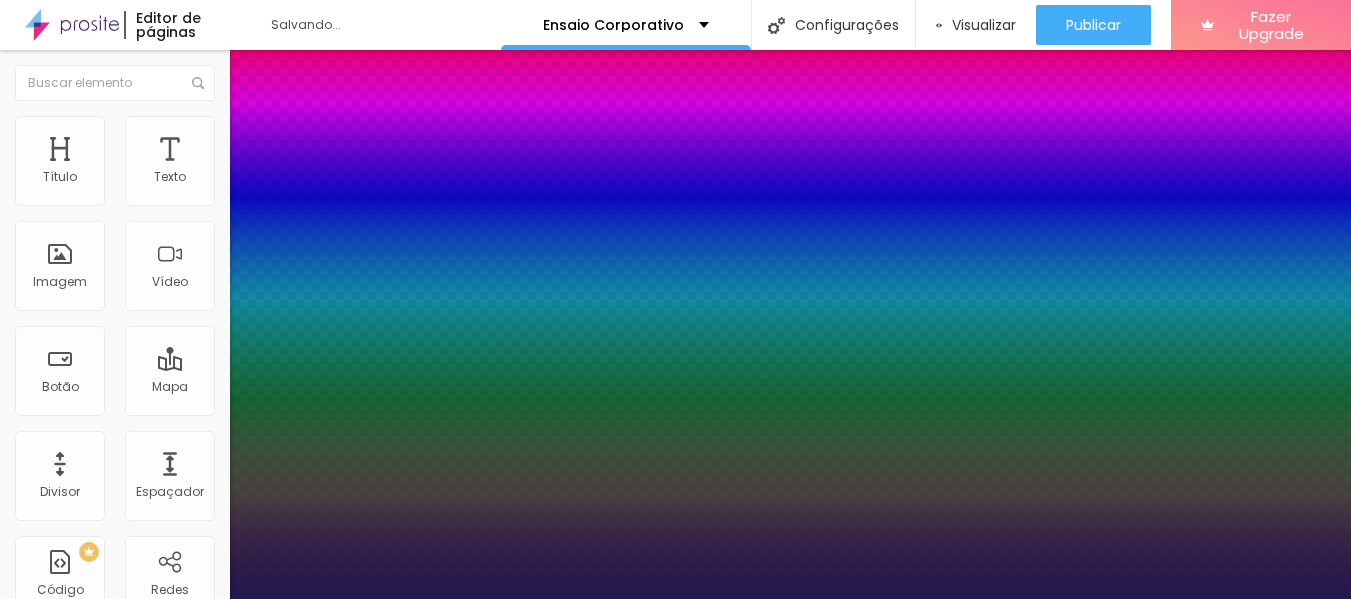 type on "15" 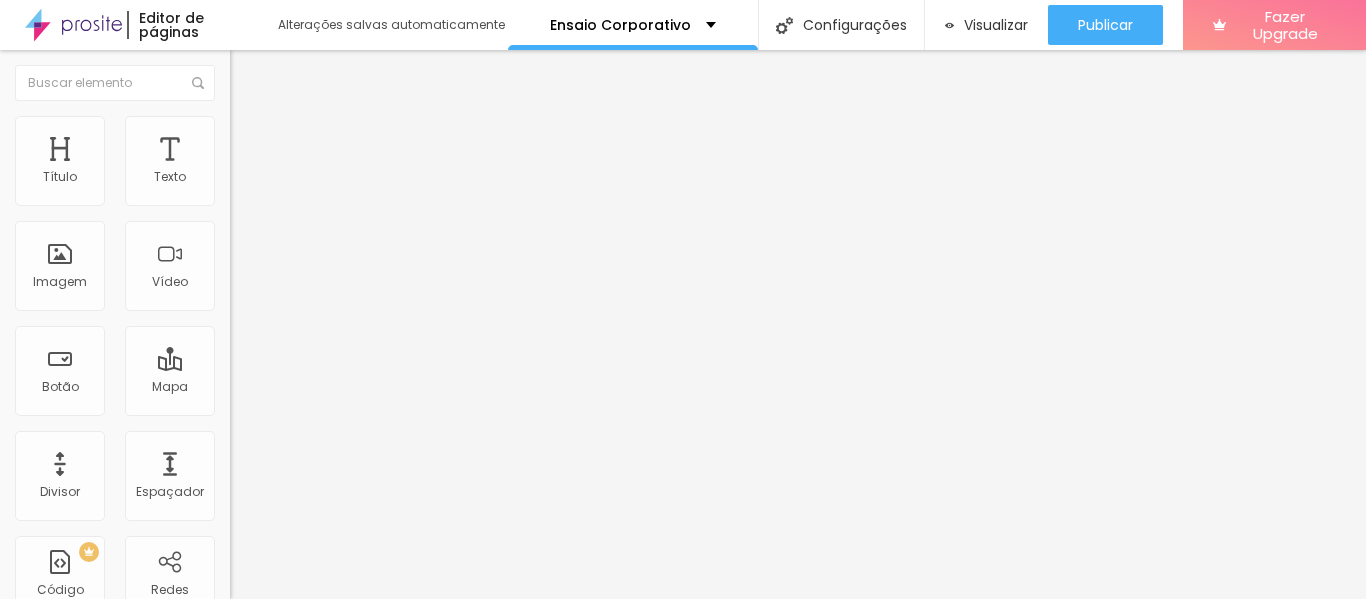 click 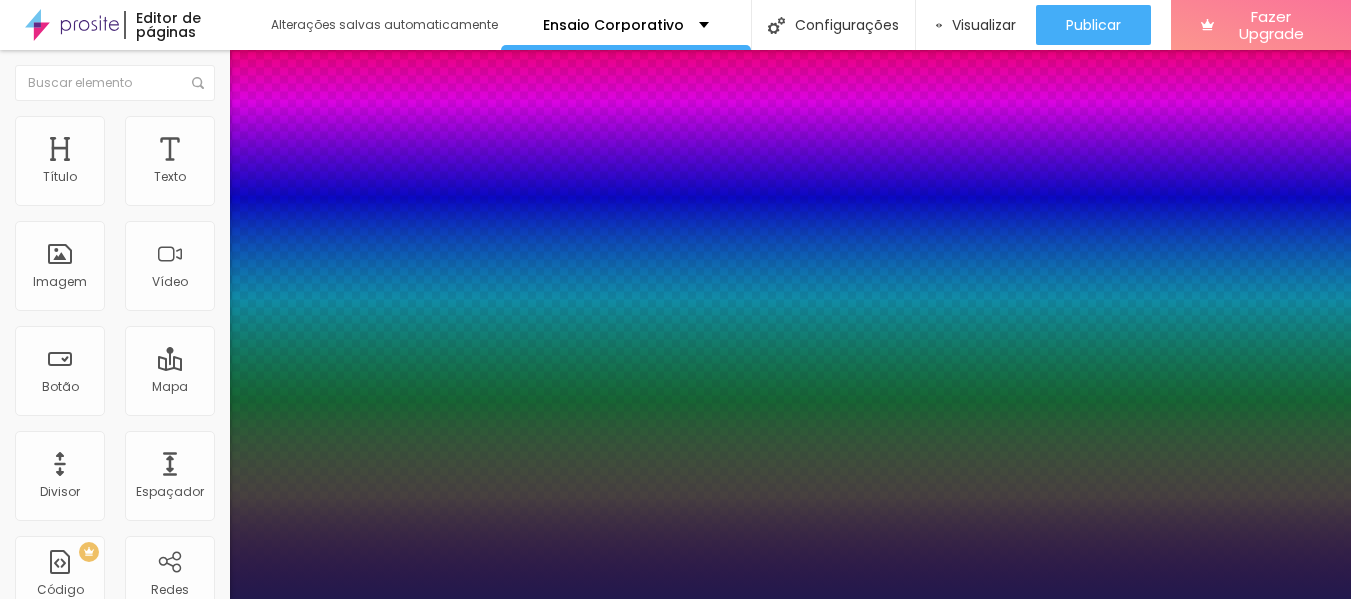 type on "1" 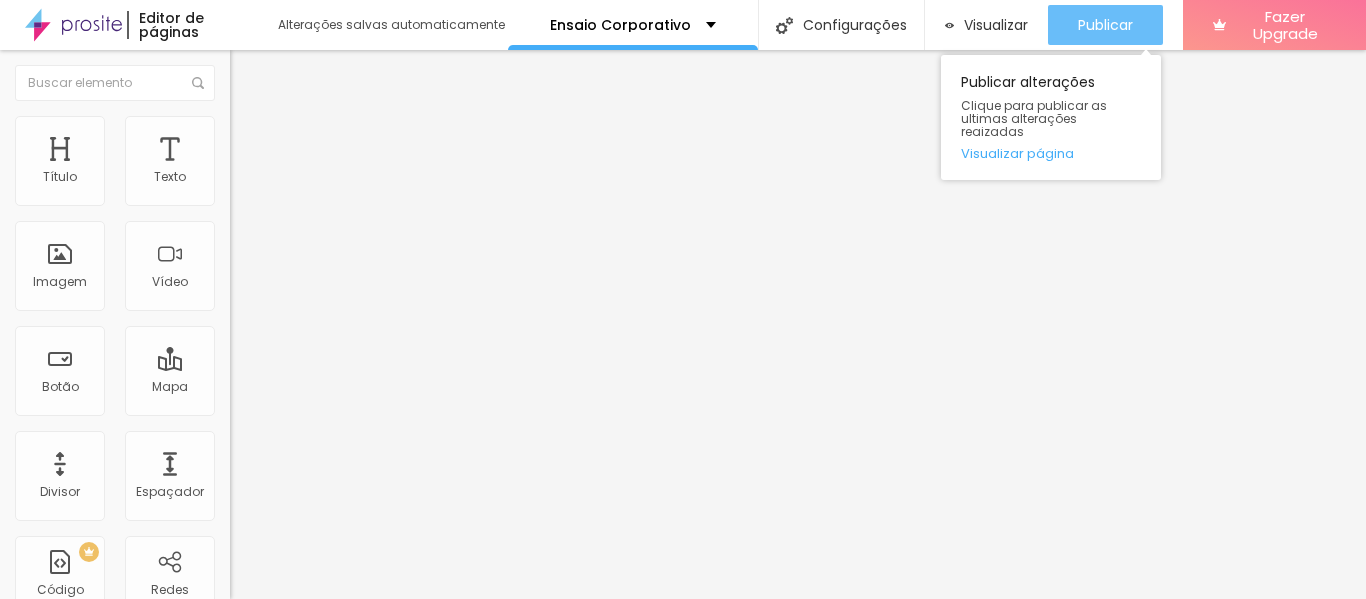 click on "Publicar" at bounding box center [1105, 25] 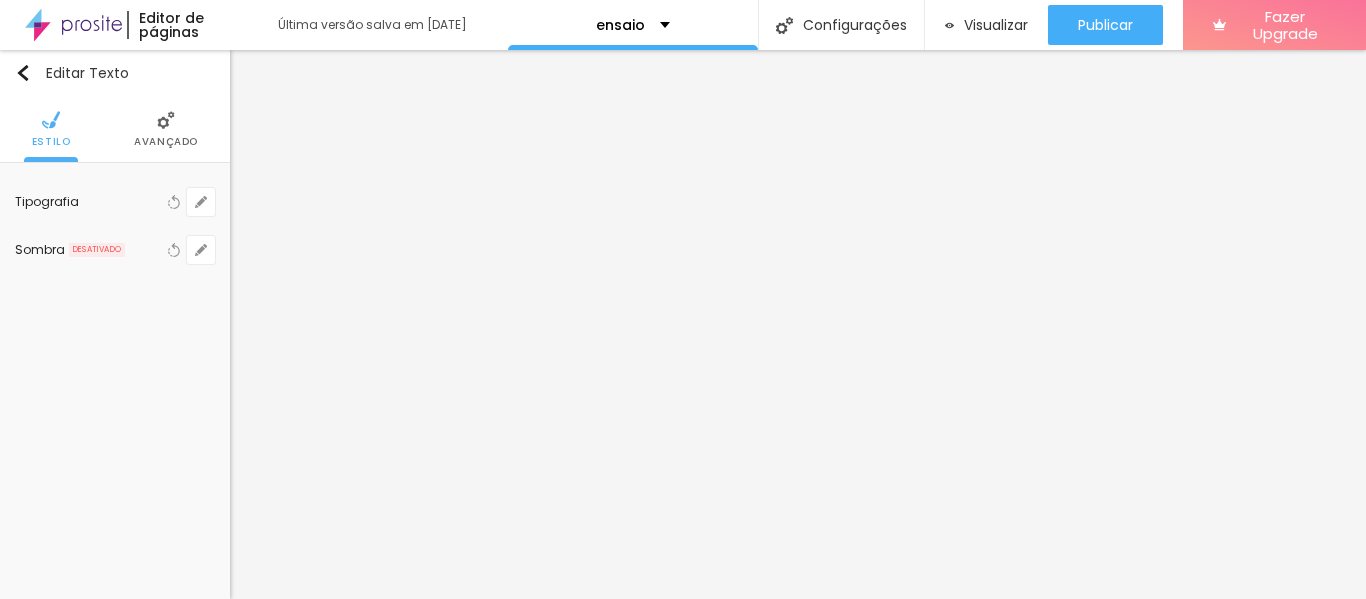scroll, scrollTop: 0, scrollLeft: 0, axis: both 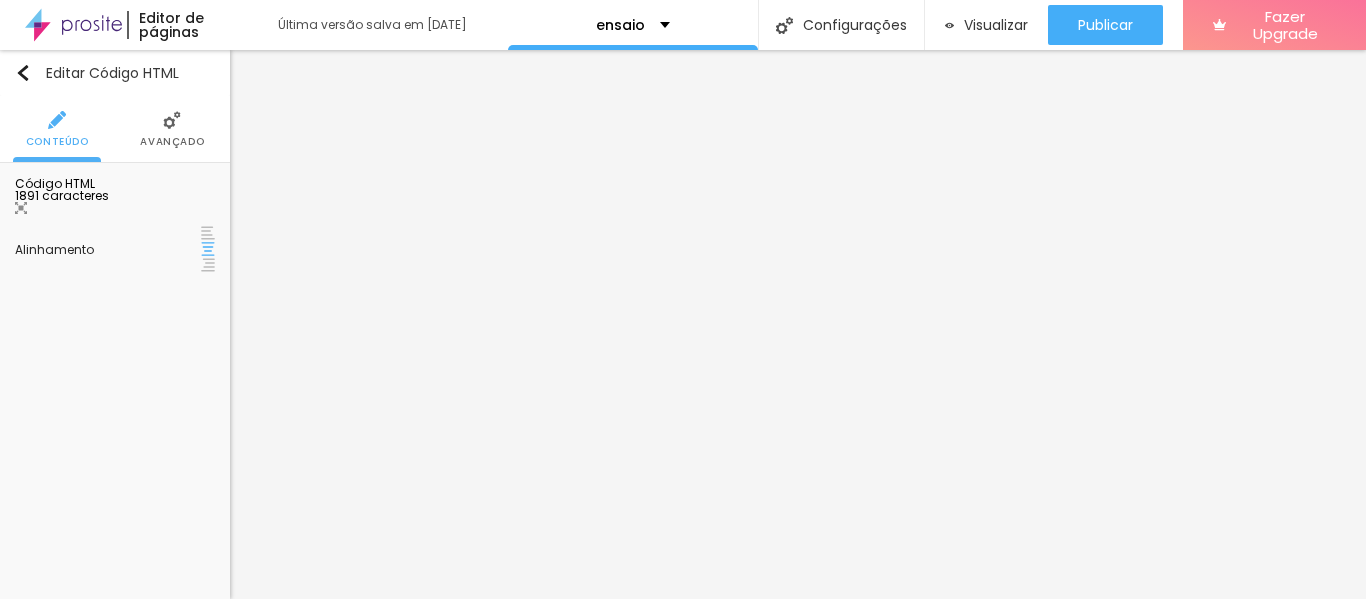 click on "< html > < head > < style > table ,  th ,  td   {    border :  1 px   solid   black ;    border-collapse :  collapse ; } td   {    padding :  6 px ;  /* Margem interna de 2px para todas as células */" at bounding box center (293, 285) 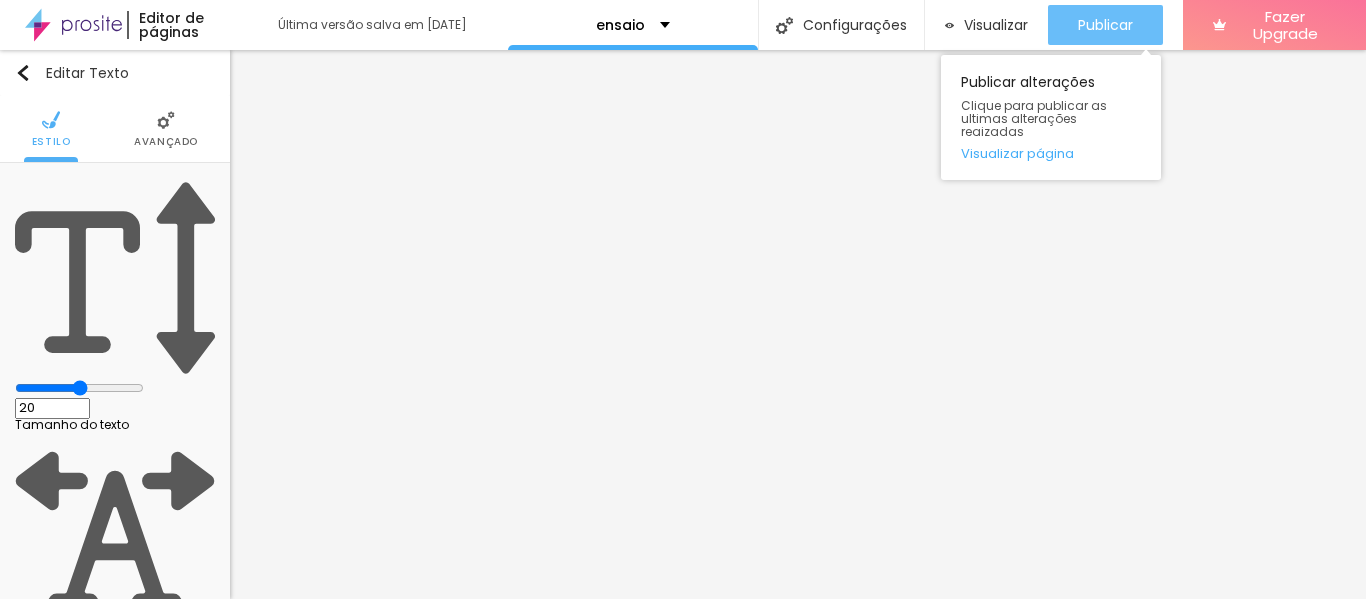 click on "Publicar" at bounding box center (1105, 25) 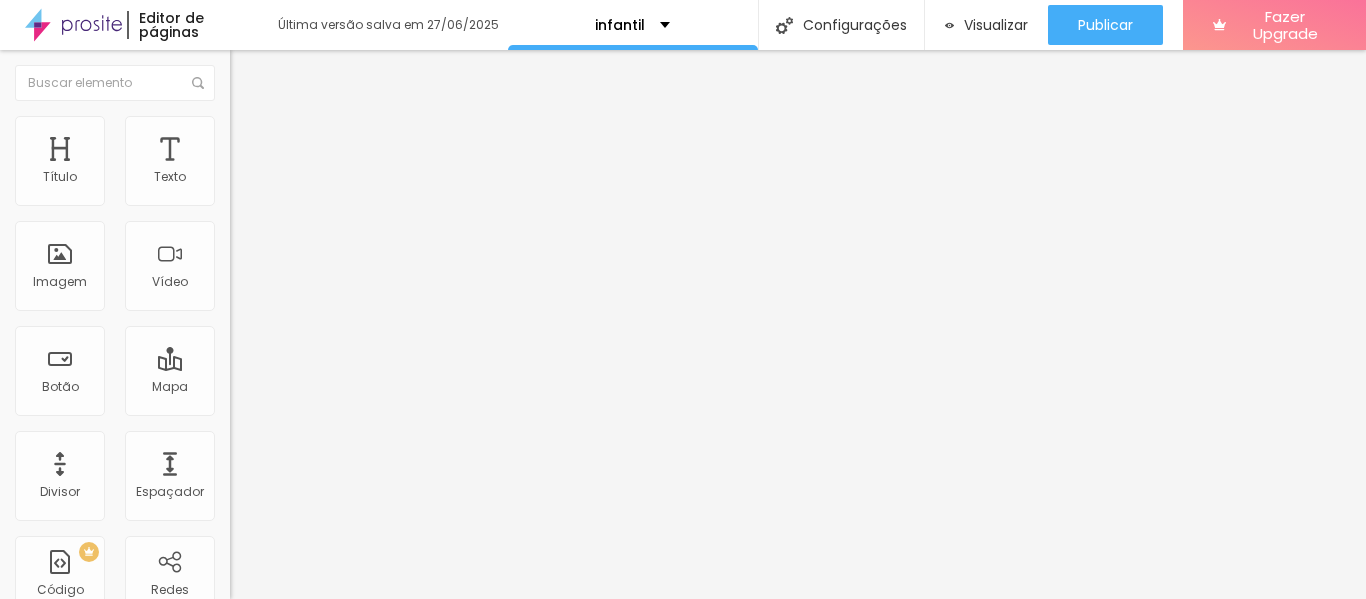 scroll, scrollTop: 0, scrollLeft: 0, axis: both 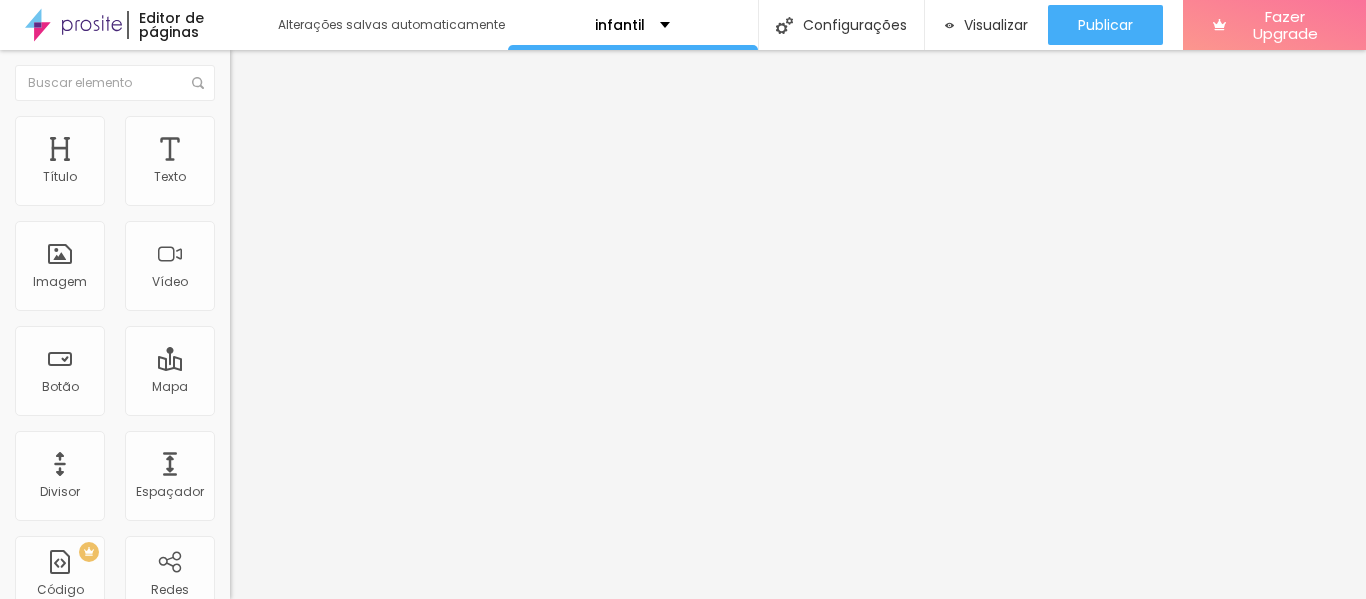 click on "1:1 Quadrado" at bounding box center (269, 304) 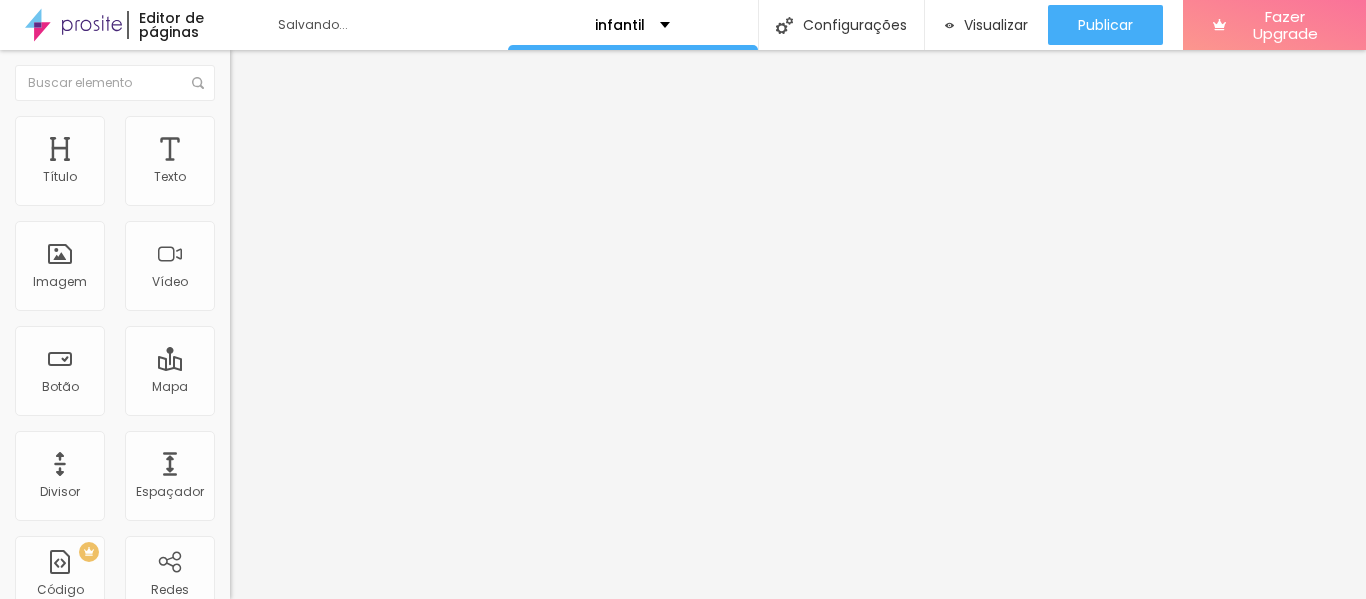 click on "1:1 Quadrado" at bounding box center [269, 304] 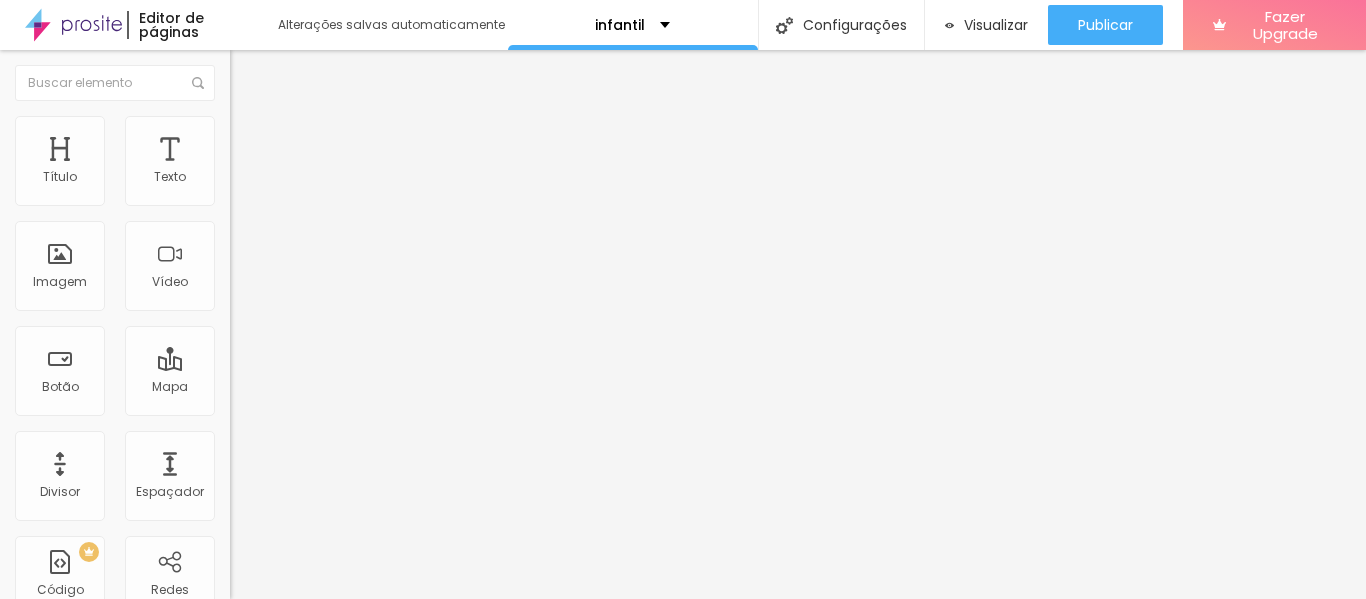 click on "Original" at bounding box center [345, 360] 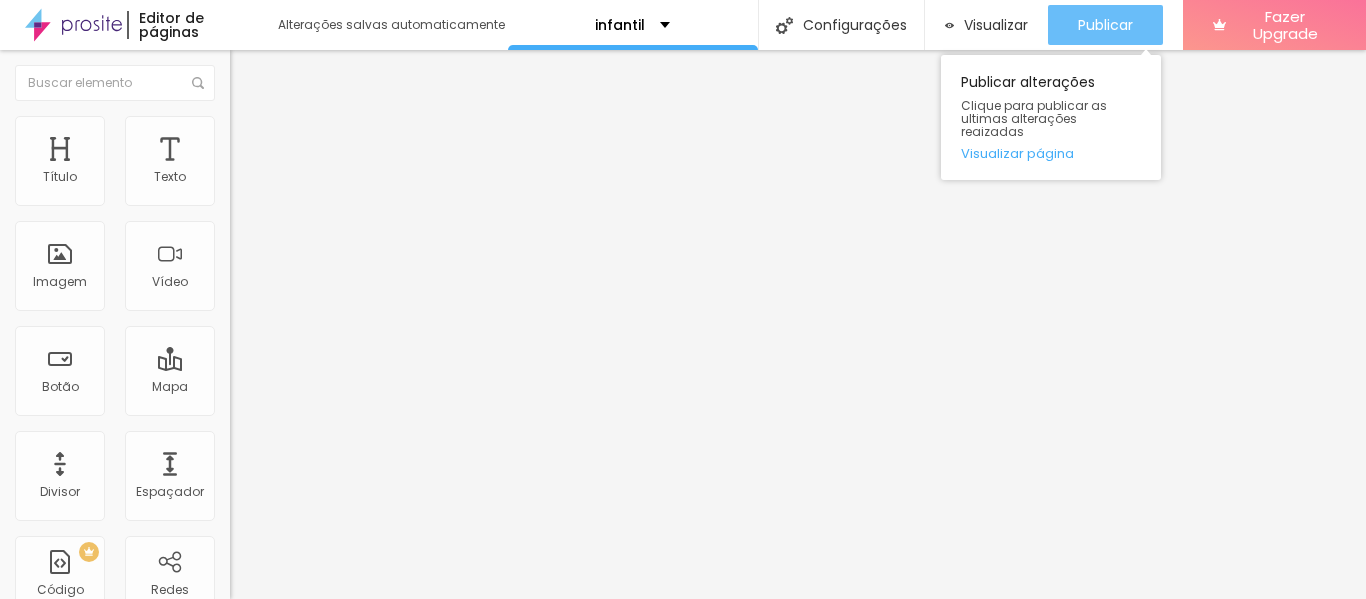 click on "Publicar" at bounding box center (1105, 25) 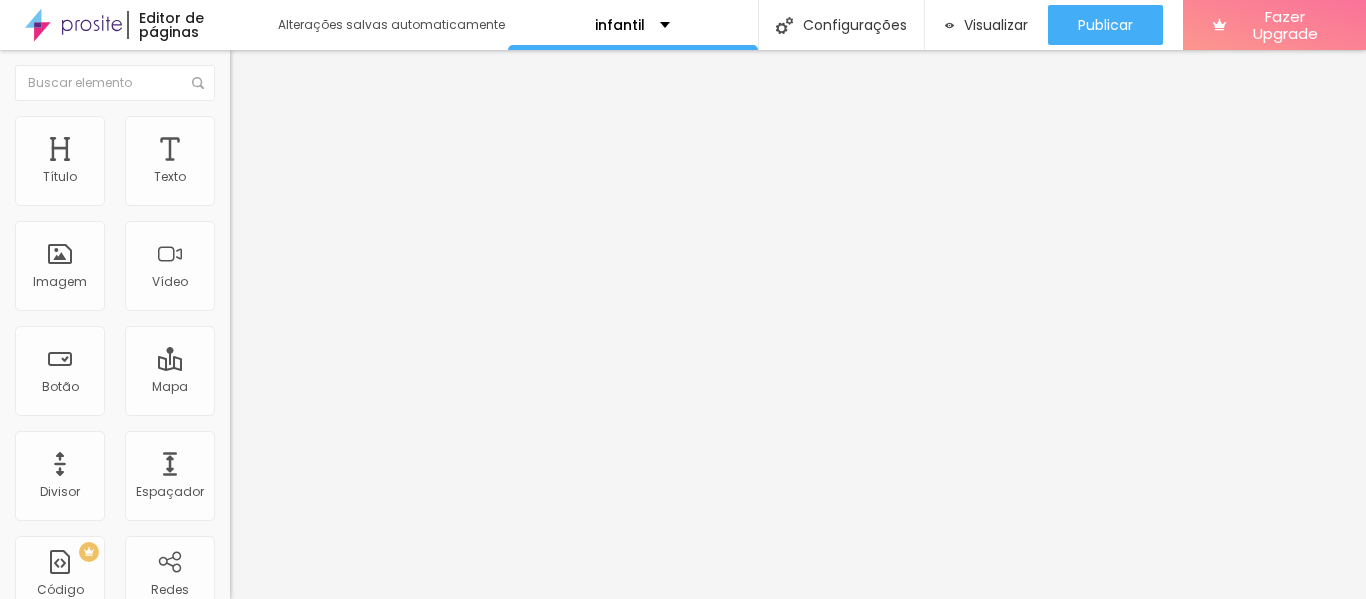 click at bounding box center [244, 181] 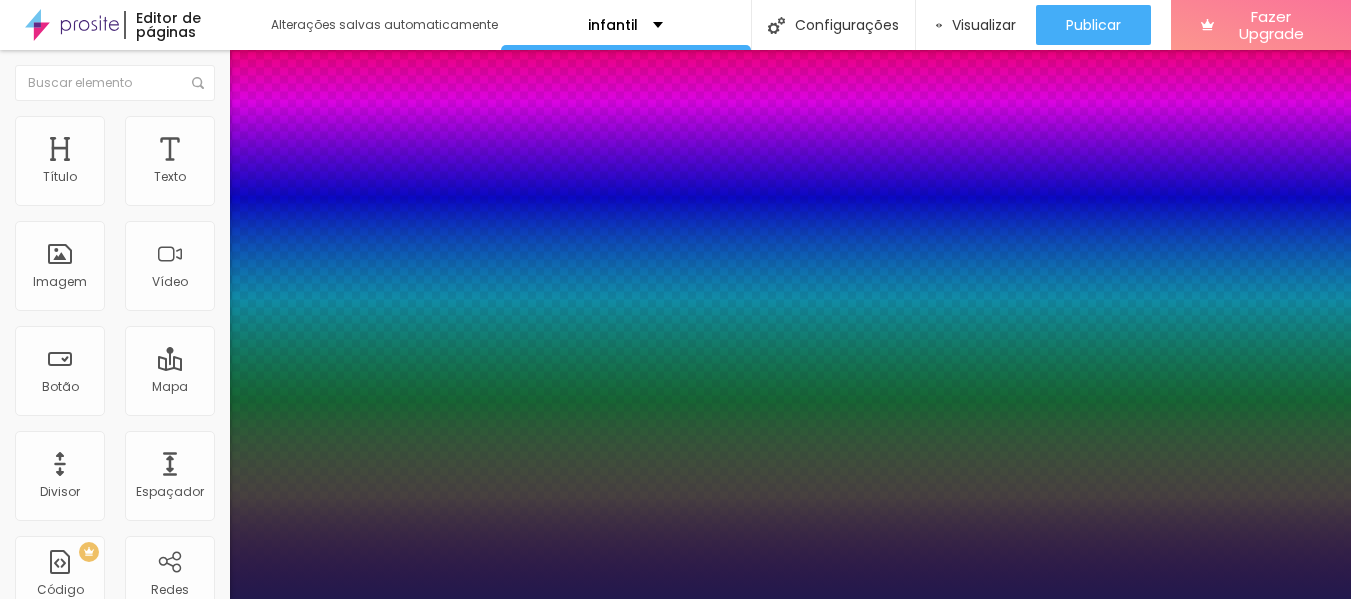 type on "1" 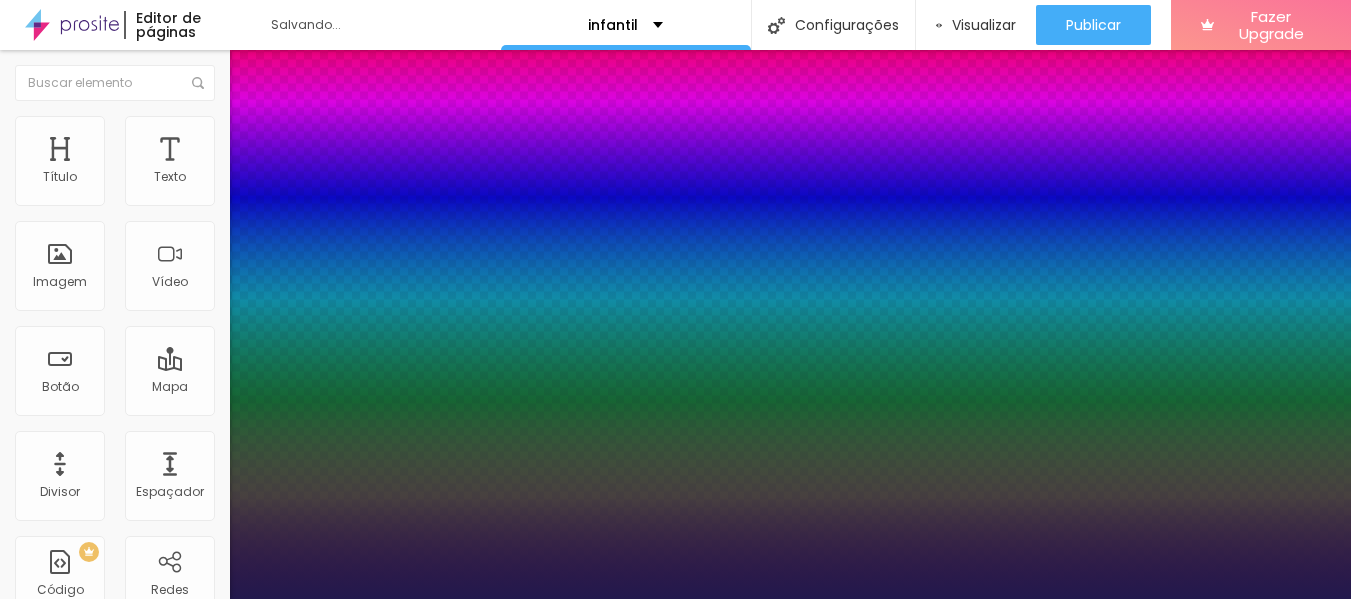drag, startPoint x: 270, startPoint y: 338, endPoint x: 301, endPoint y: 336, distance: 31.06445 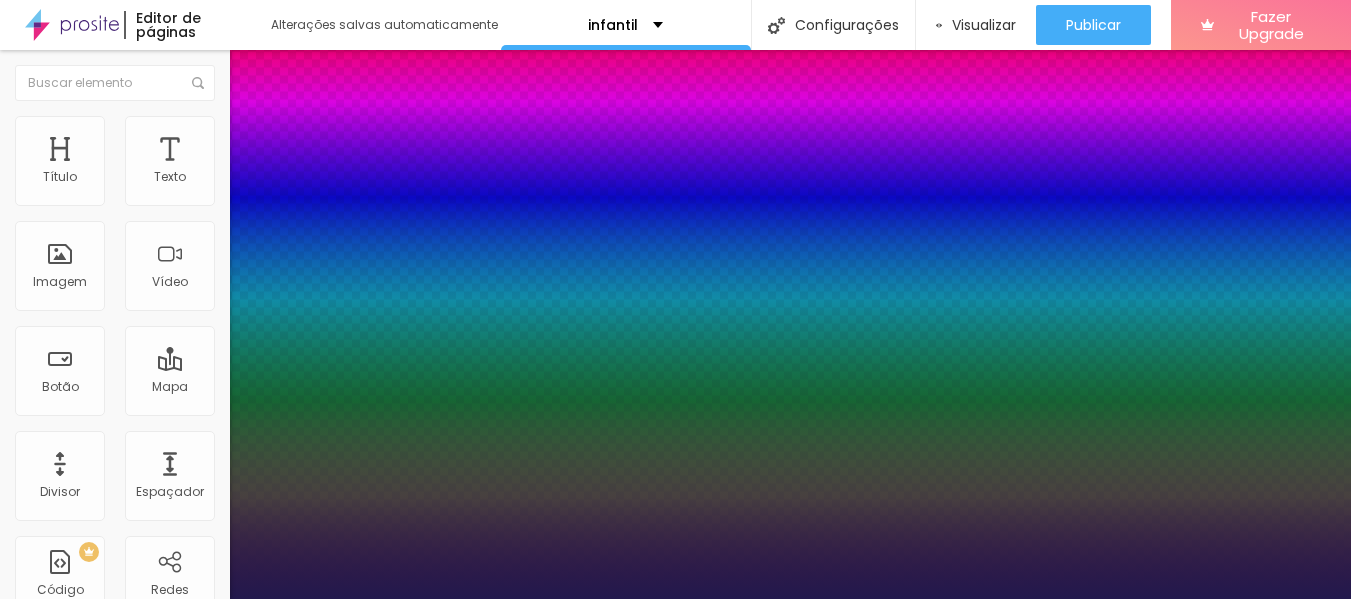 click at bounding box center (675, 599) 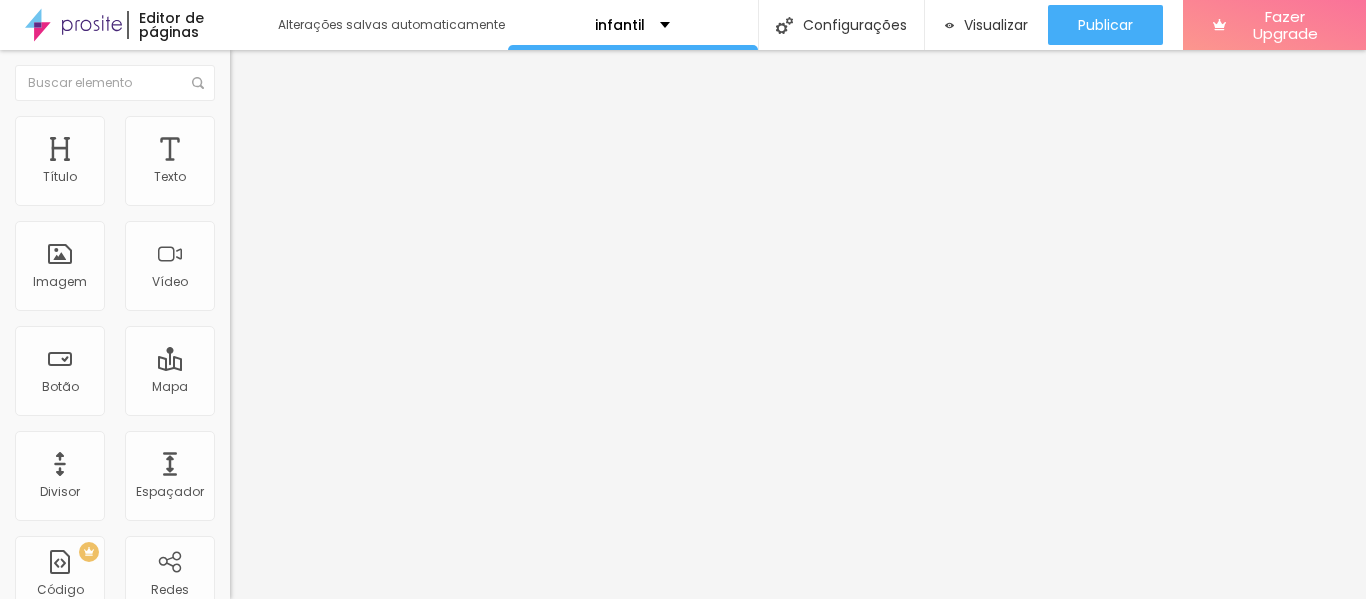 click on "Editar Texto" at bounding box center (302, 73) 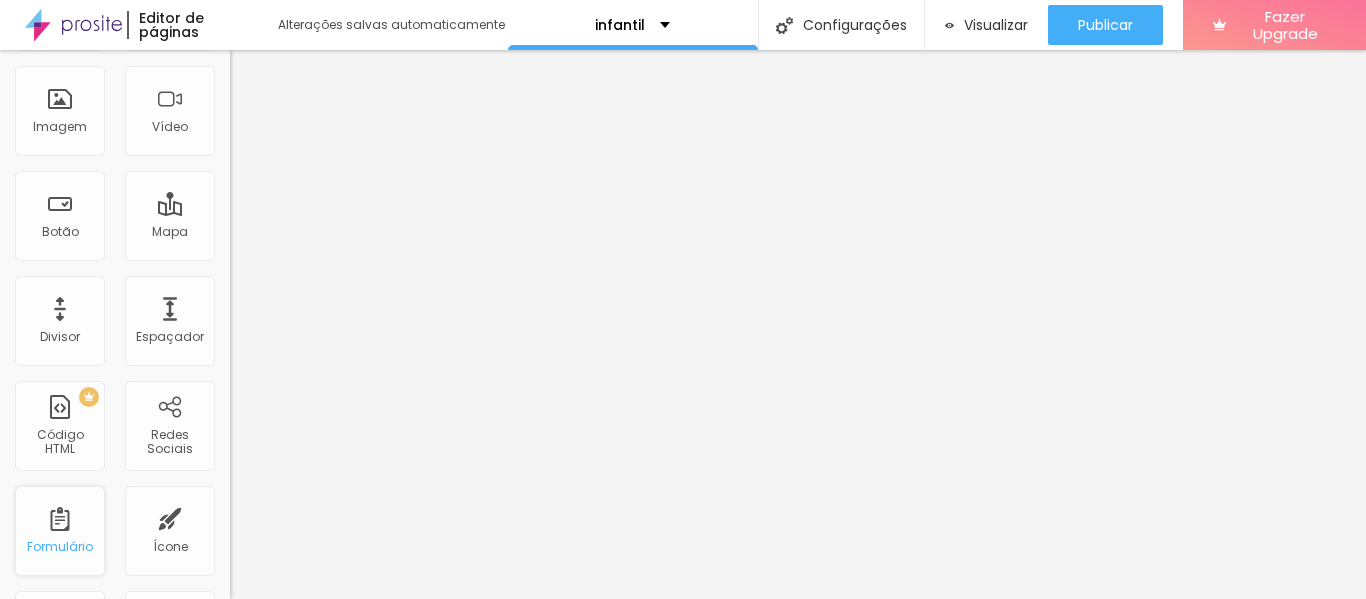 scroll, scrollTop: 200, scrollLeft: 0, axis: vertical 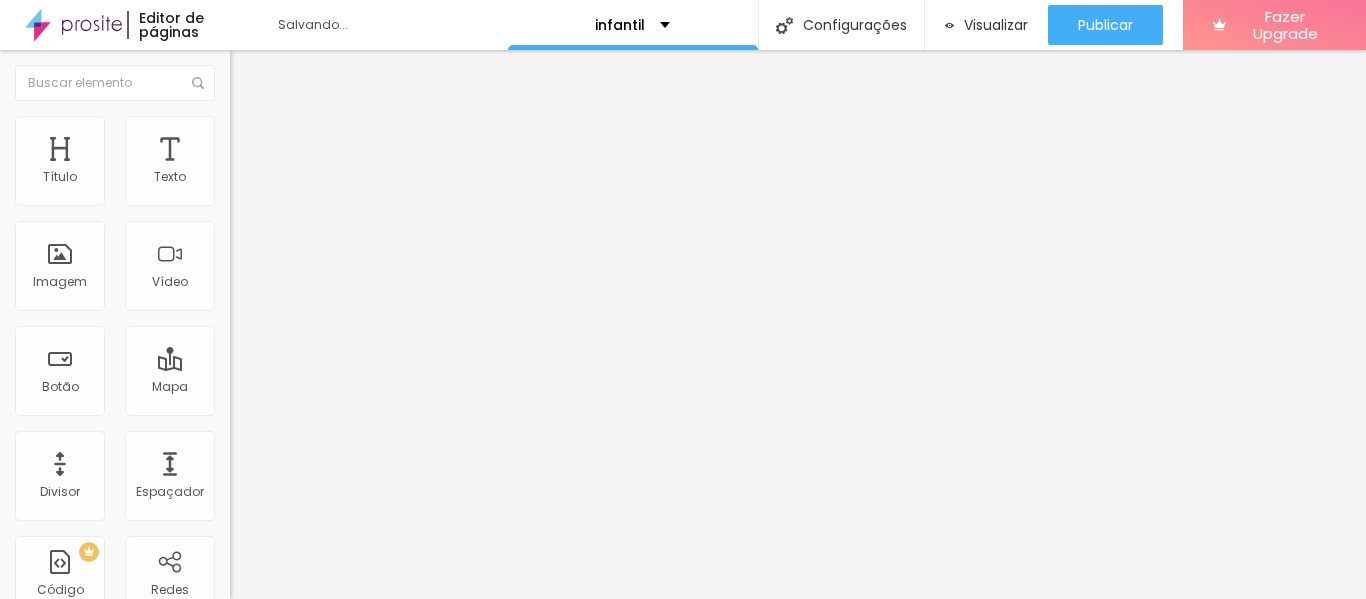 click at bounding box center (345, 251) 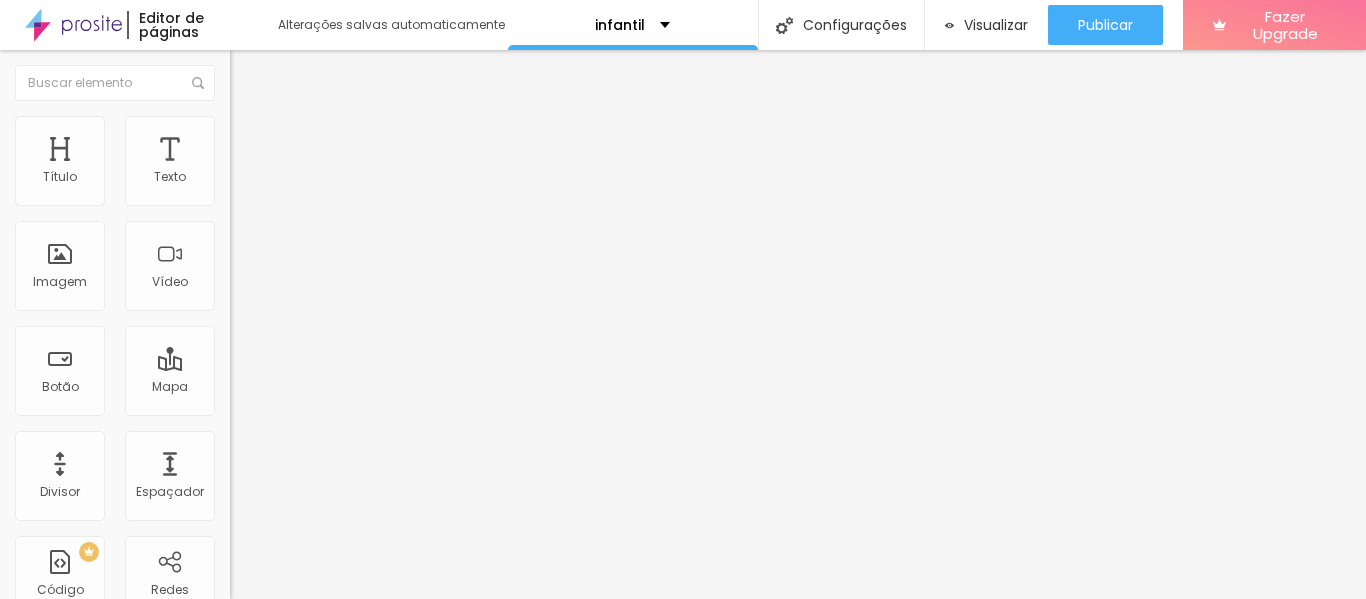 scroll, scrollTop: 966, scrollLeft: 0, axis: vertical 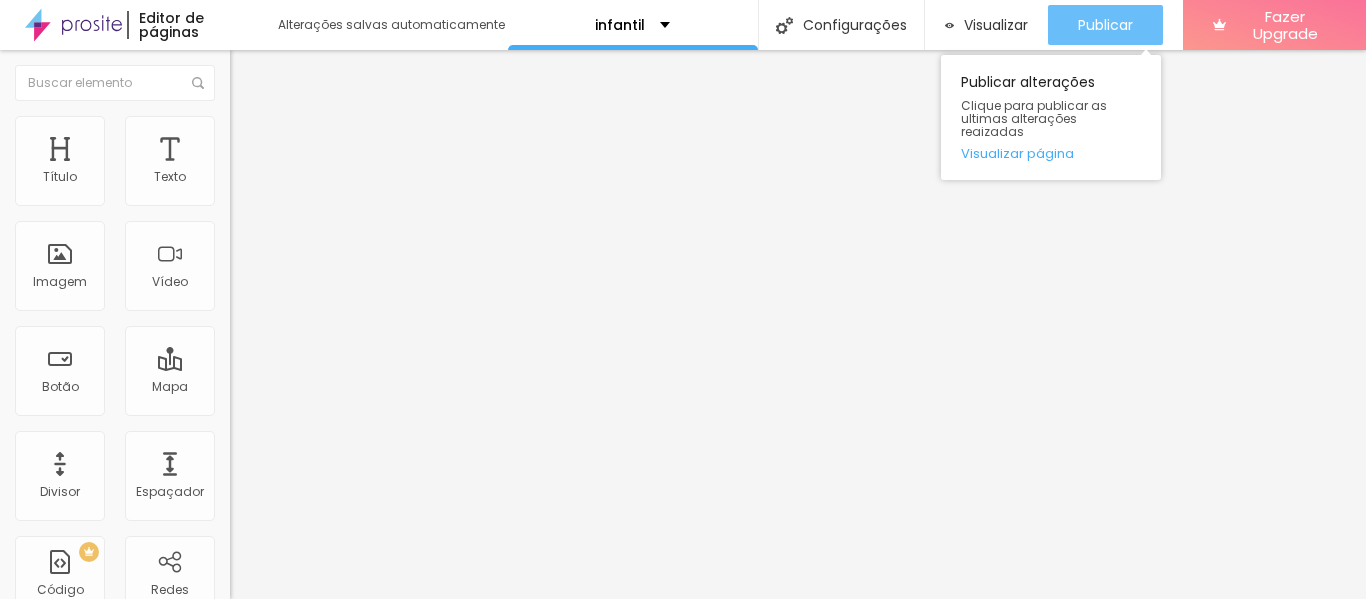 click on "Publicar" at bounding box center (1105, 25) 